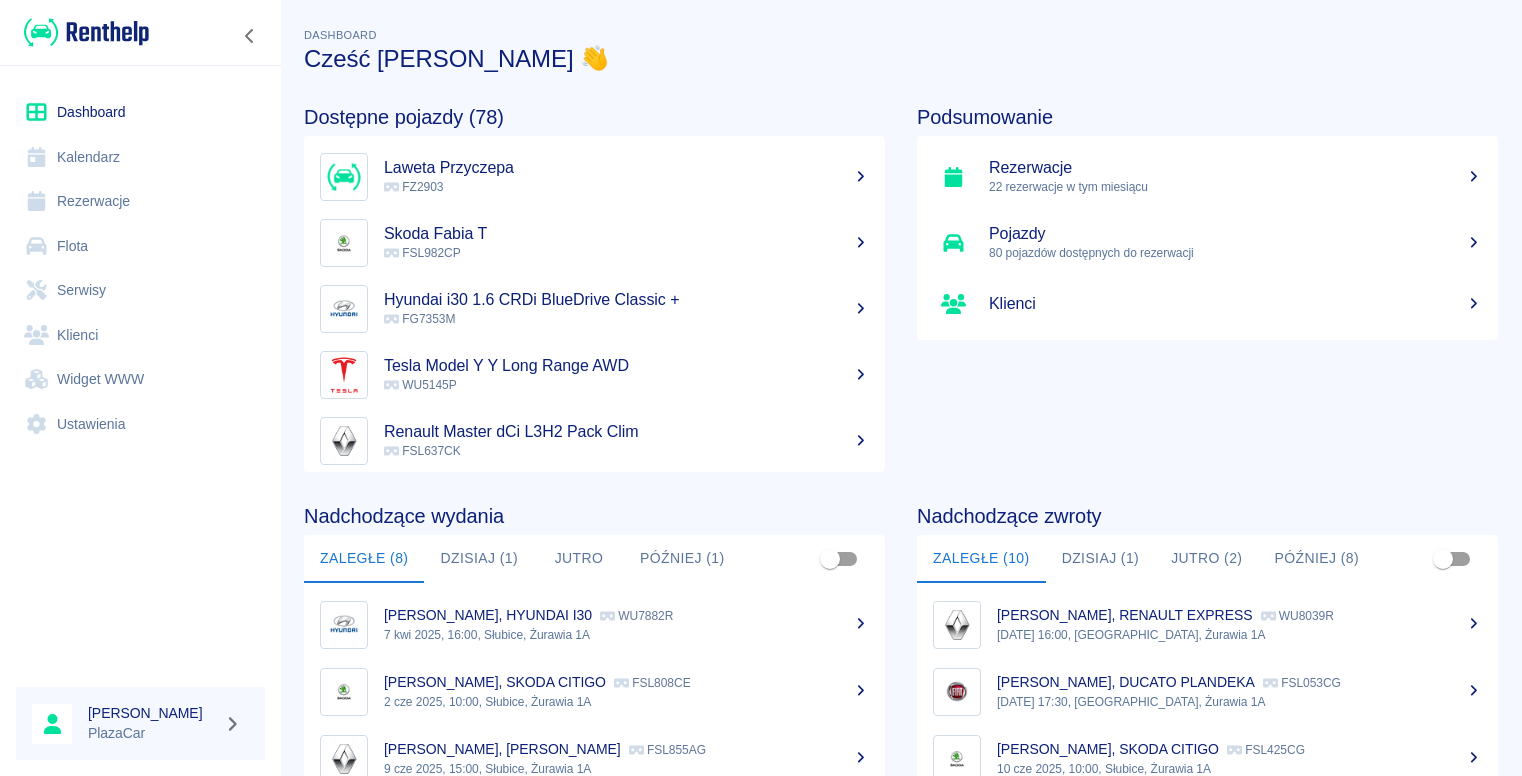 scroll, scrollTop: 0, scrollLeft: 0, axis: both 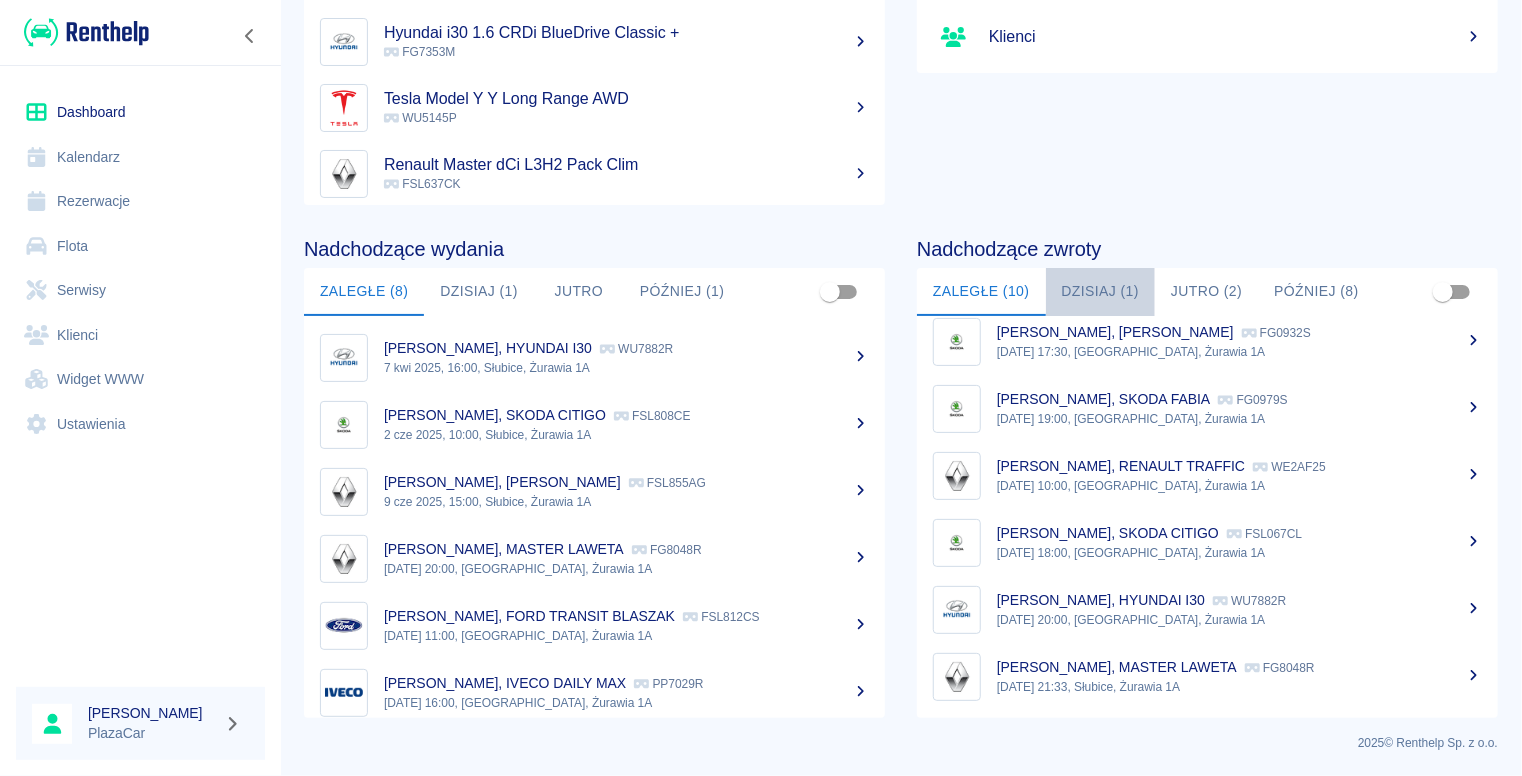 click on "Dzisiaj (1)" at bounding box center (1101, 292) 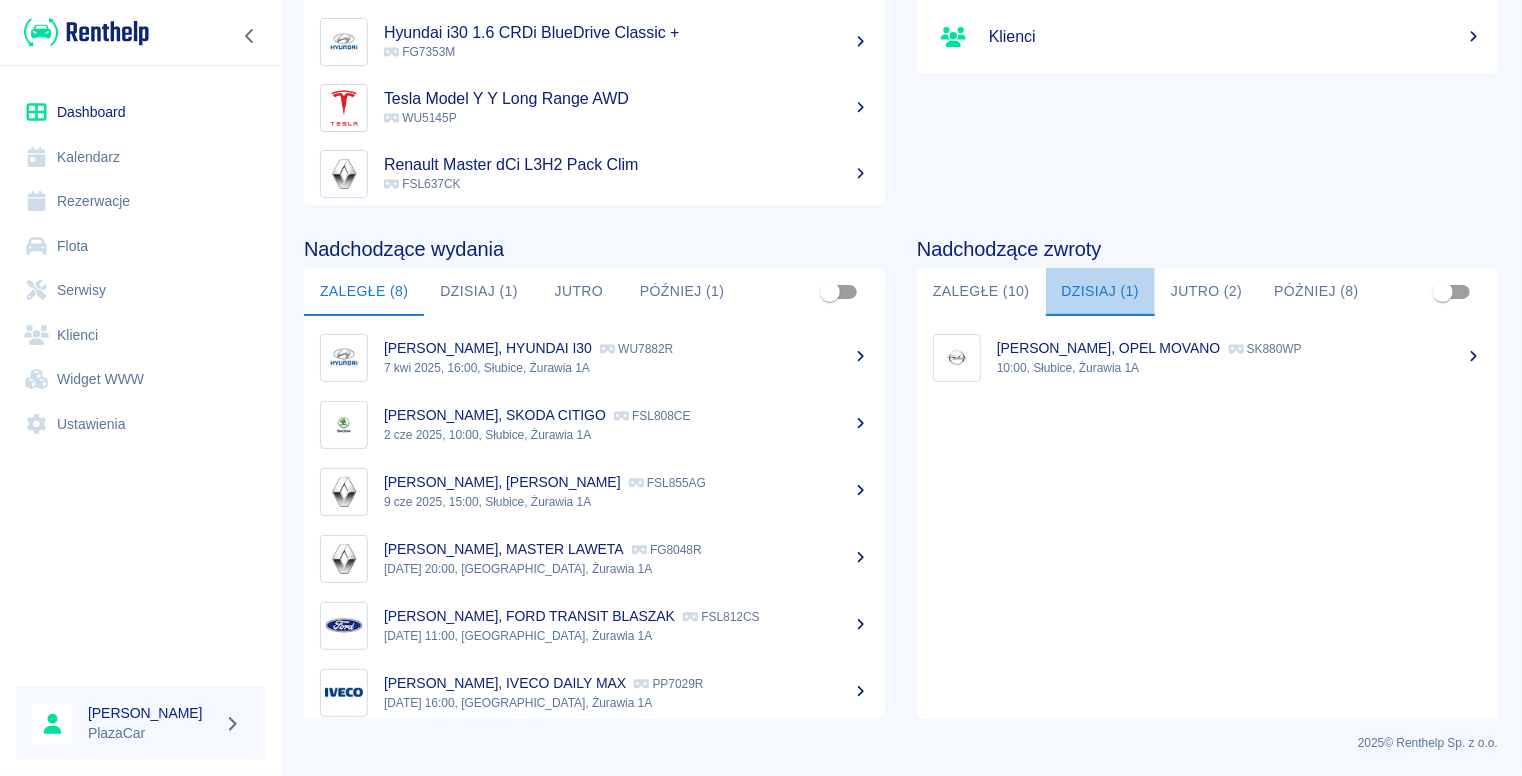 click on "Dzisiaj (1)" at bounding box center [1101, 292] 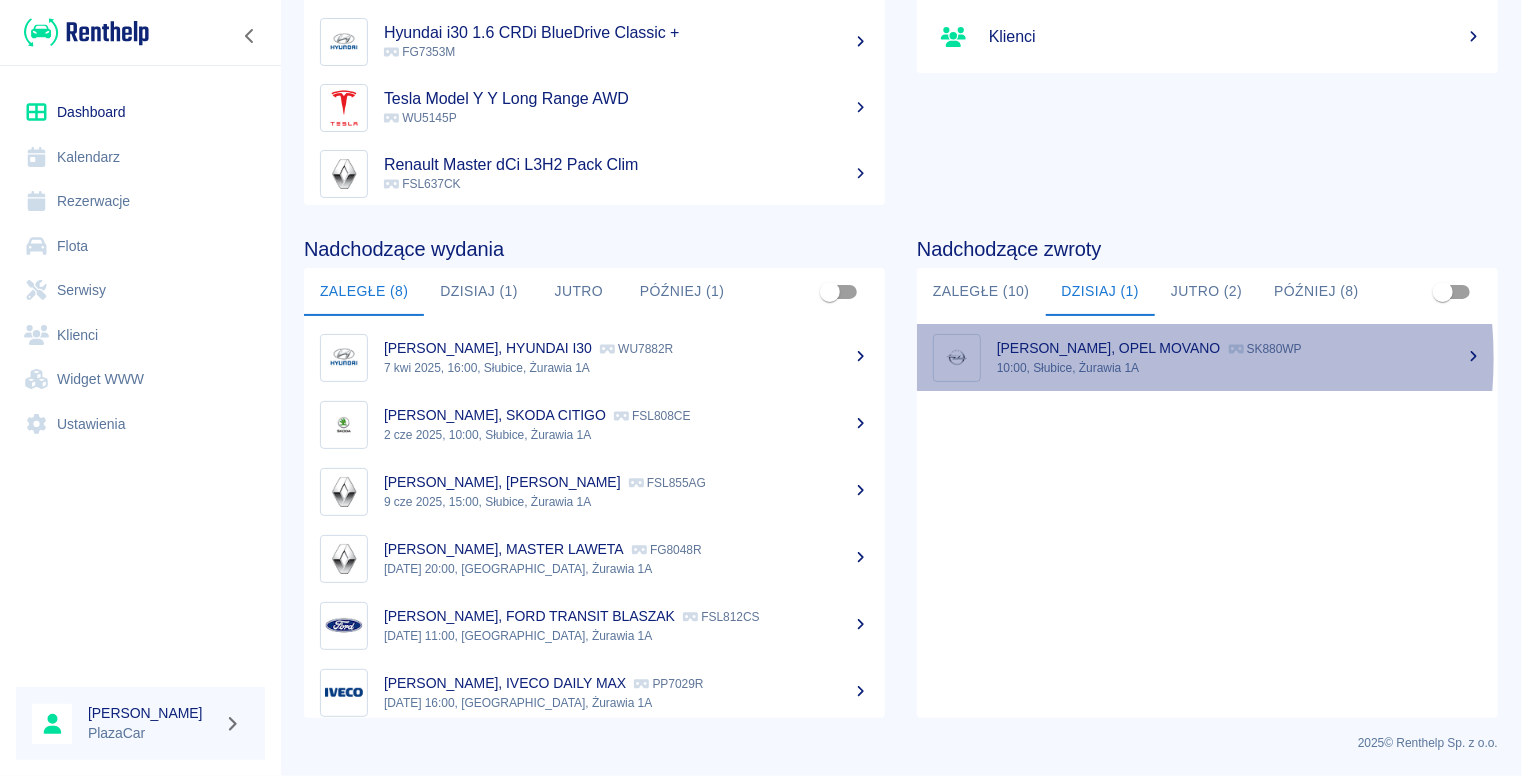 click on "[PERSON_NAME], OPEL MOVANO   SK880WP" at bounding box center (1239, 348) 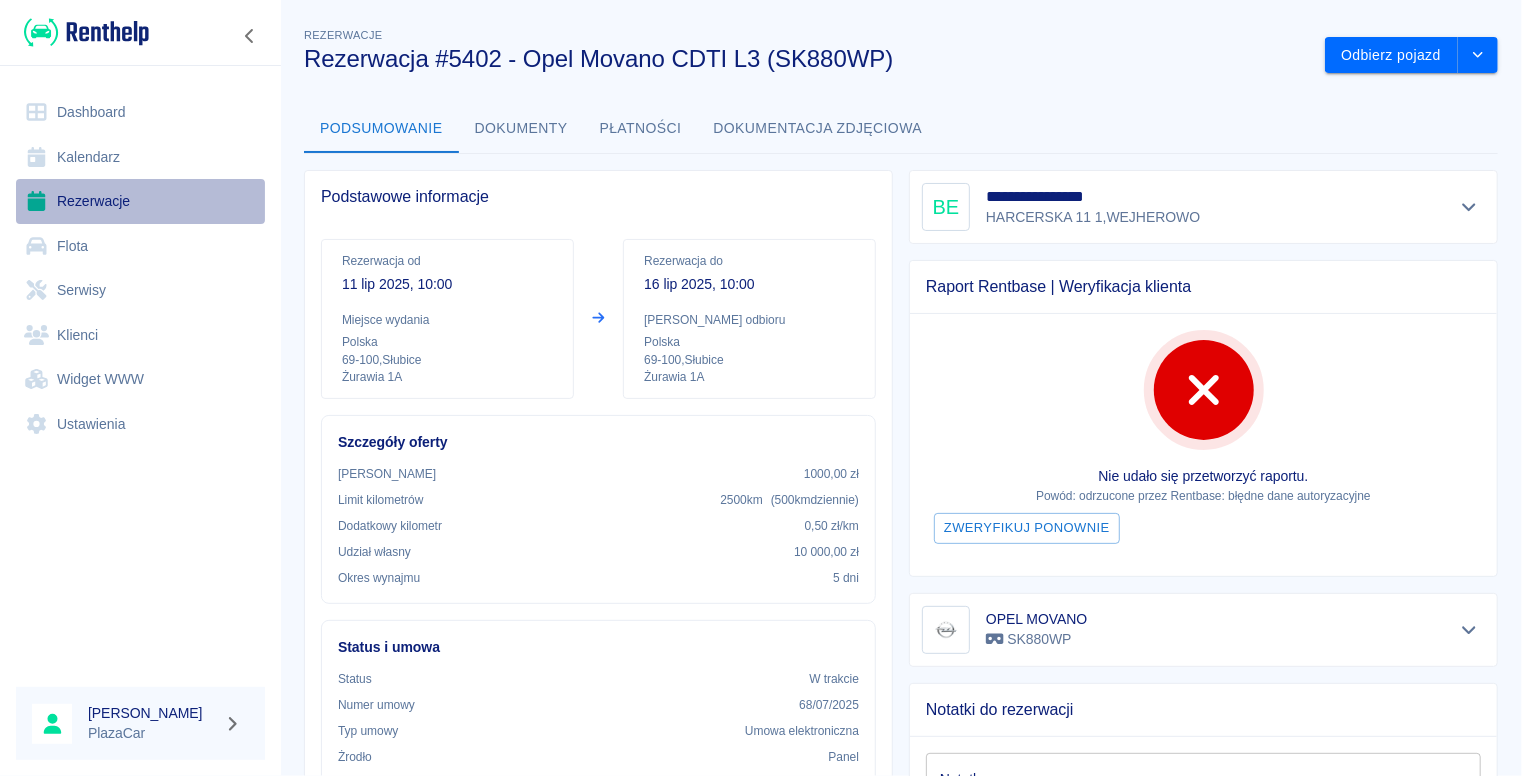click on "Rezerwacje" at bounding box center [140, 201] 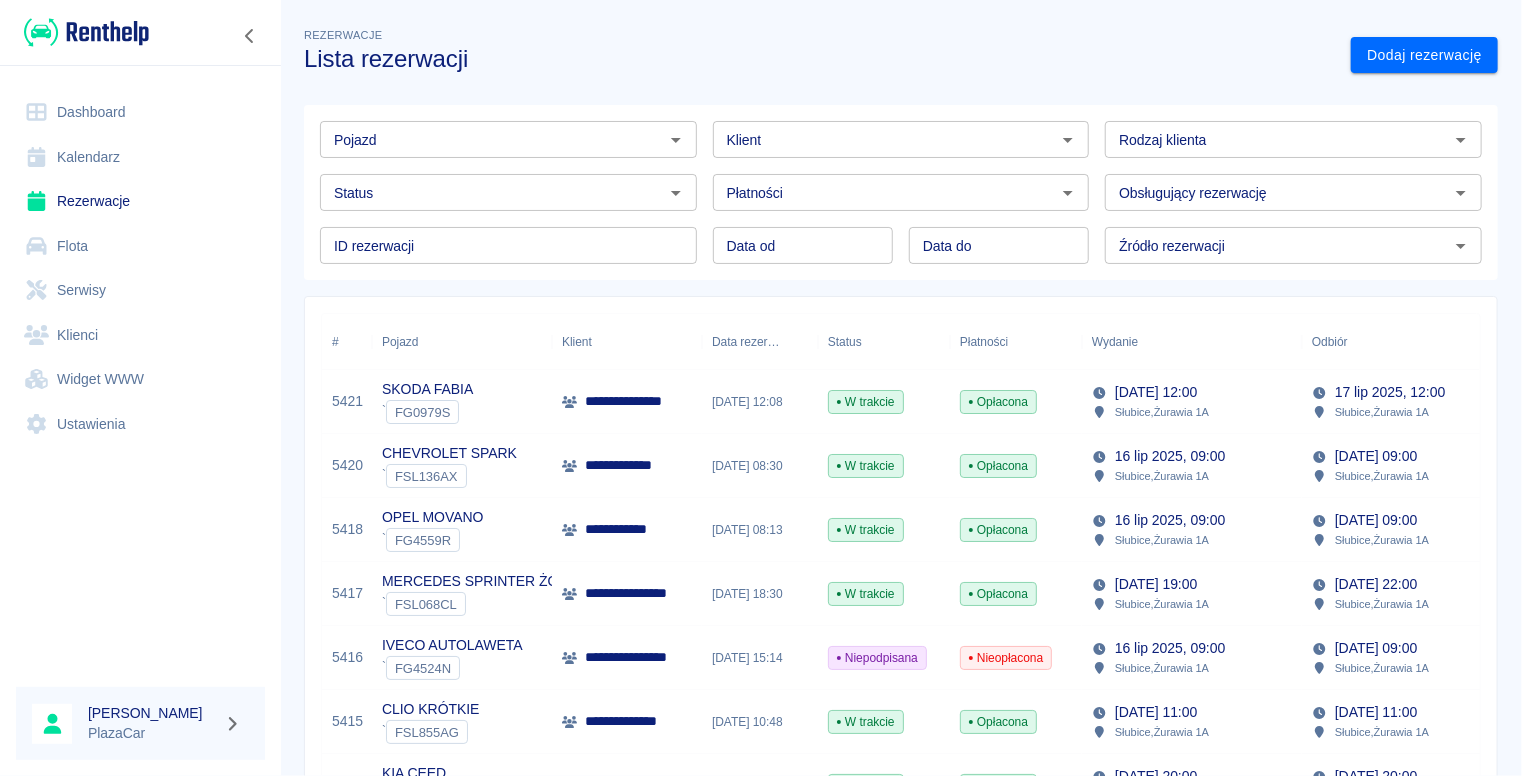 click 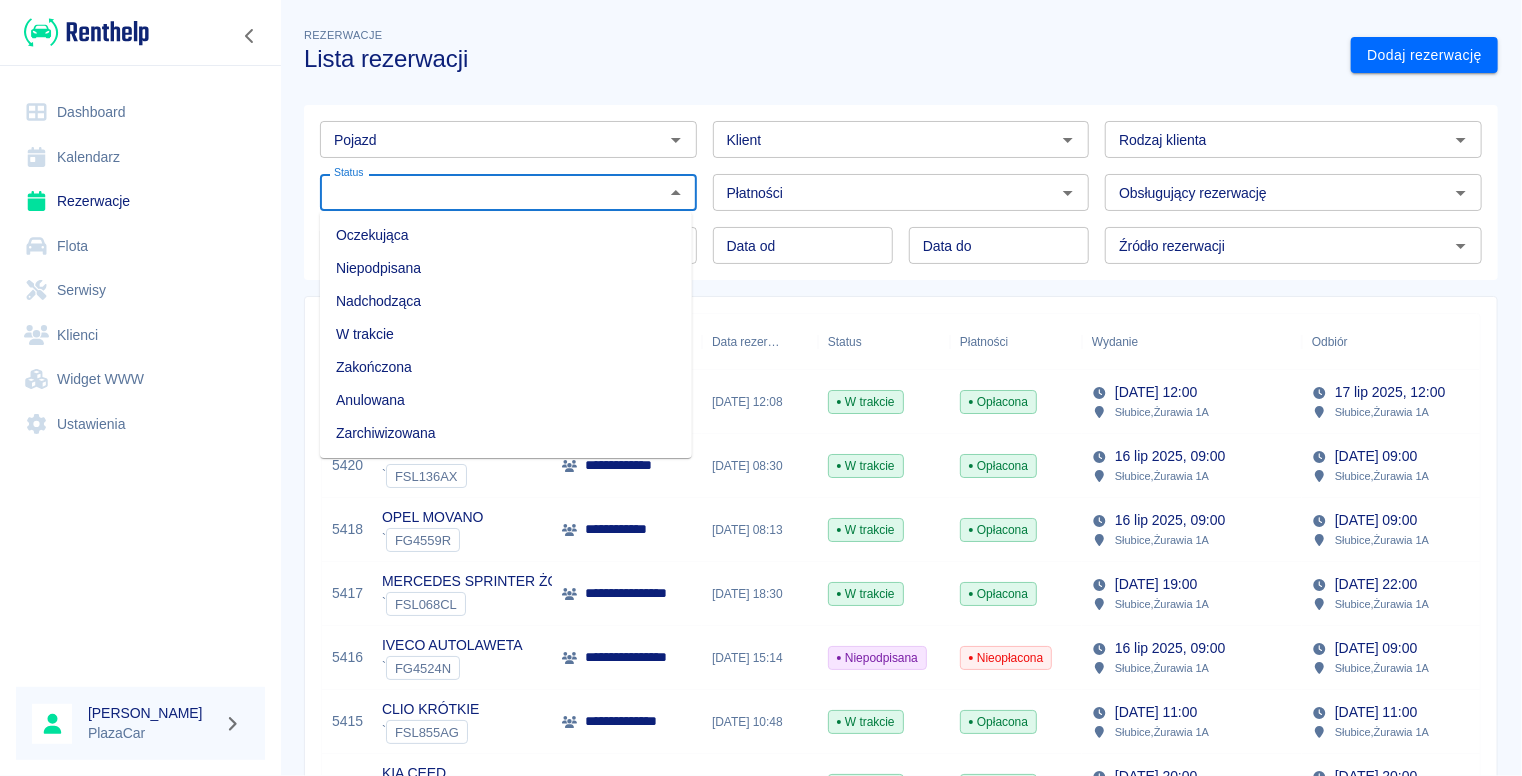click on "Zarchiwizowana" at bounding box center [506, 433] 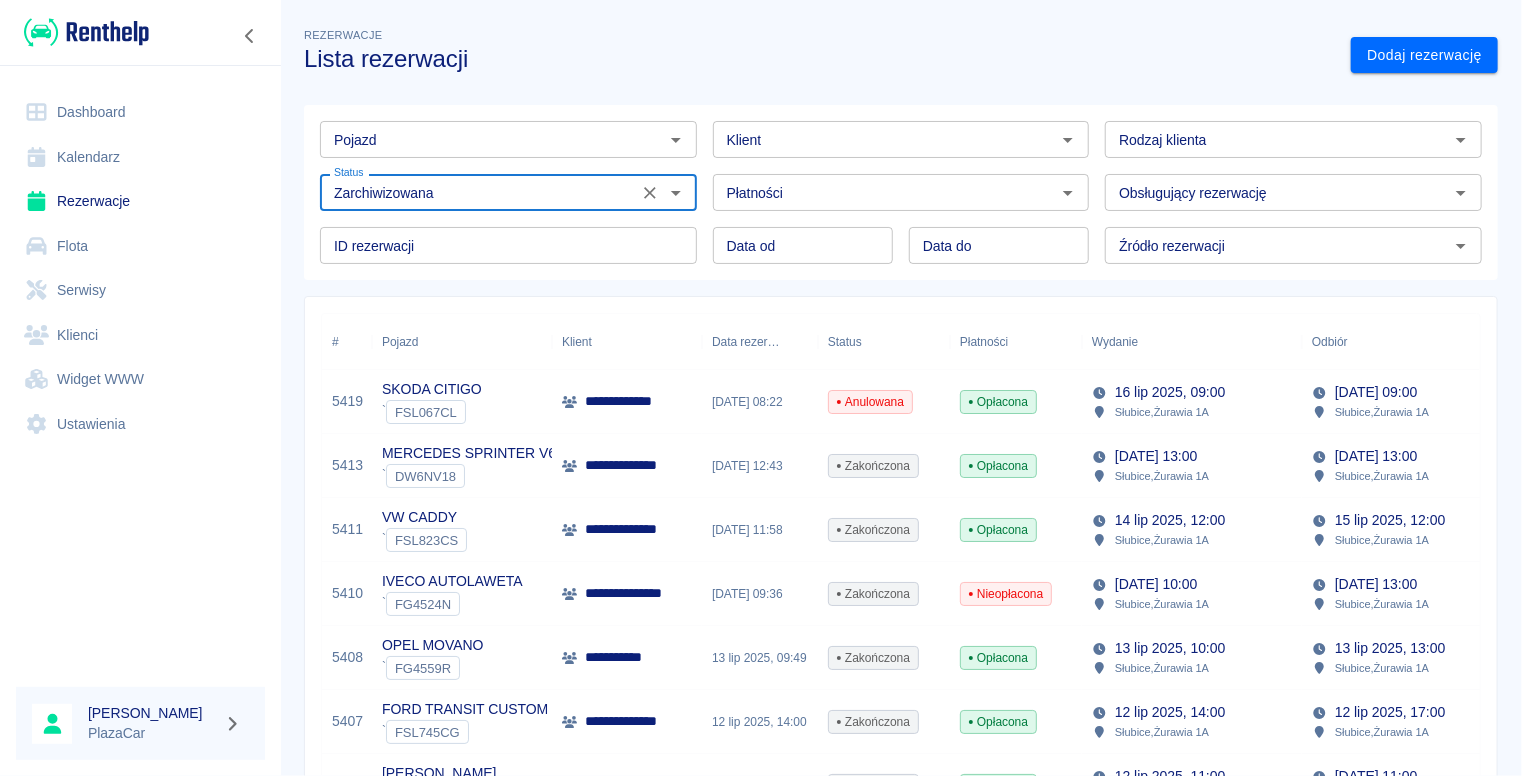 click 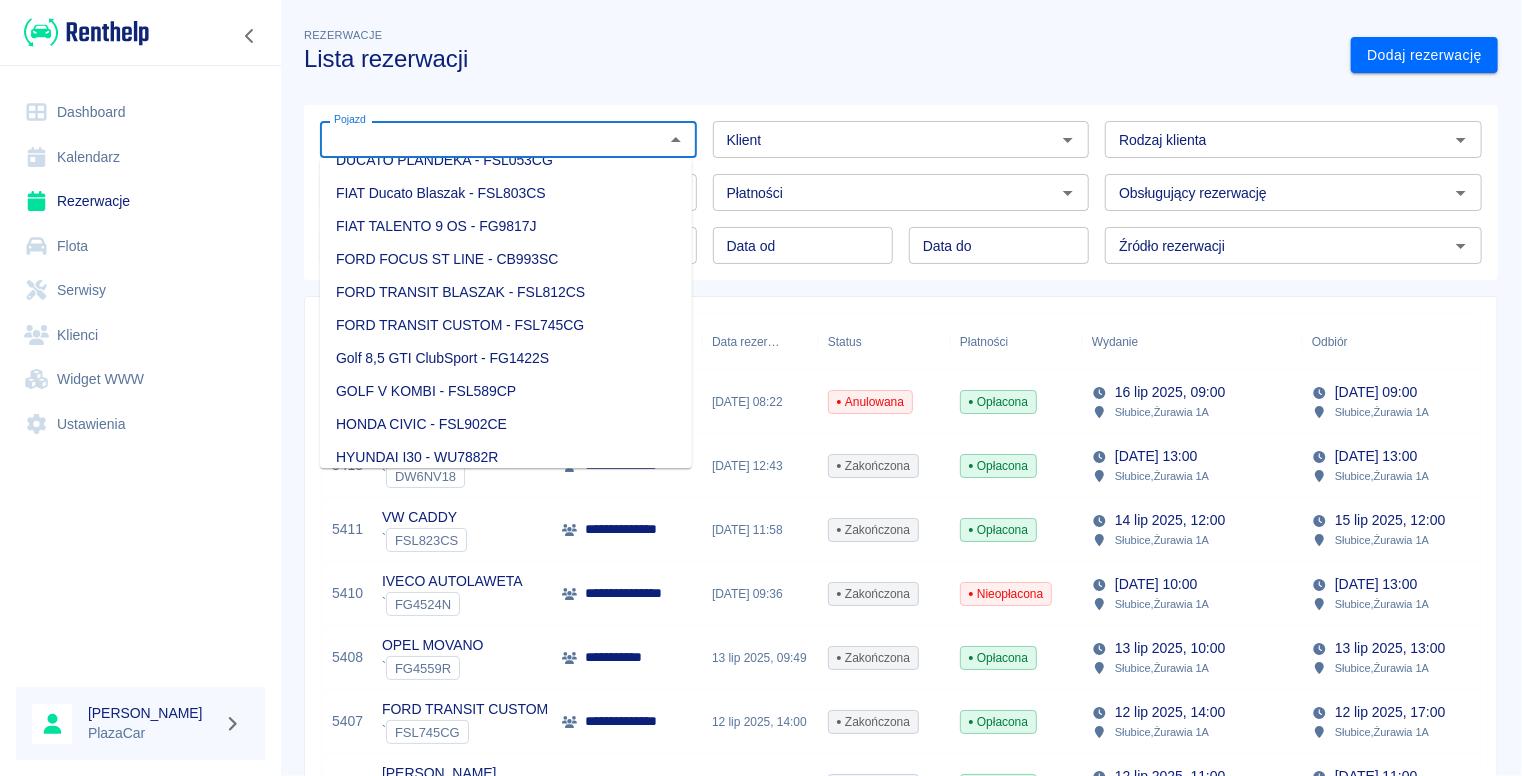 scroll, scrollTop: 200, scrollLeft: 0, axis: vertical 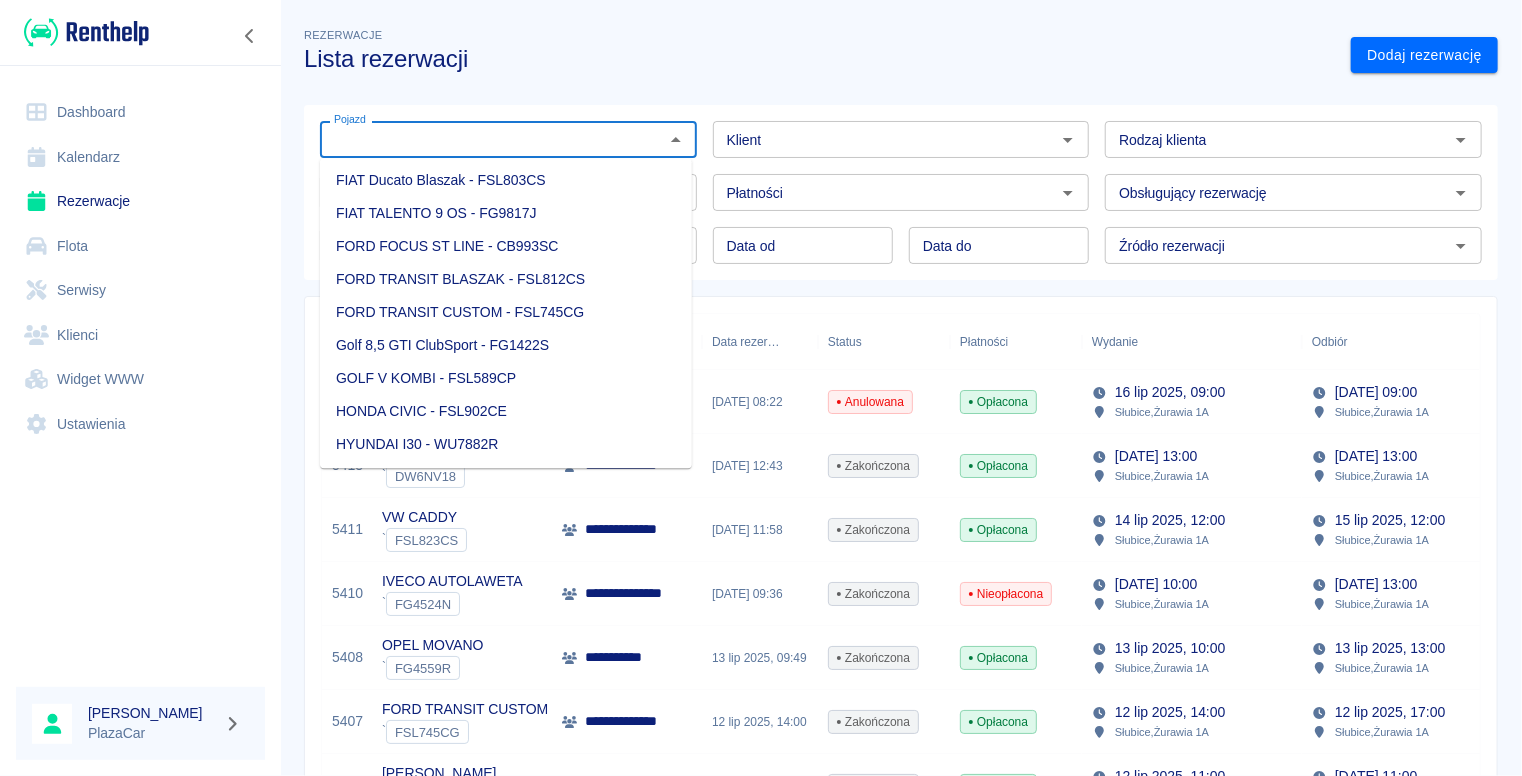 click on "FORD TRANSIT BLASZAK - FSL812CS" at bounding box center [506, 279] 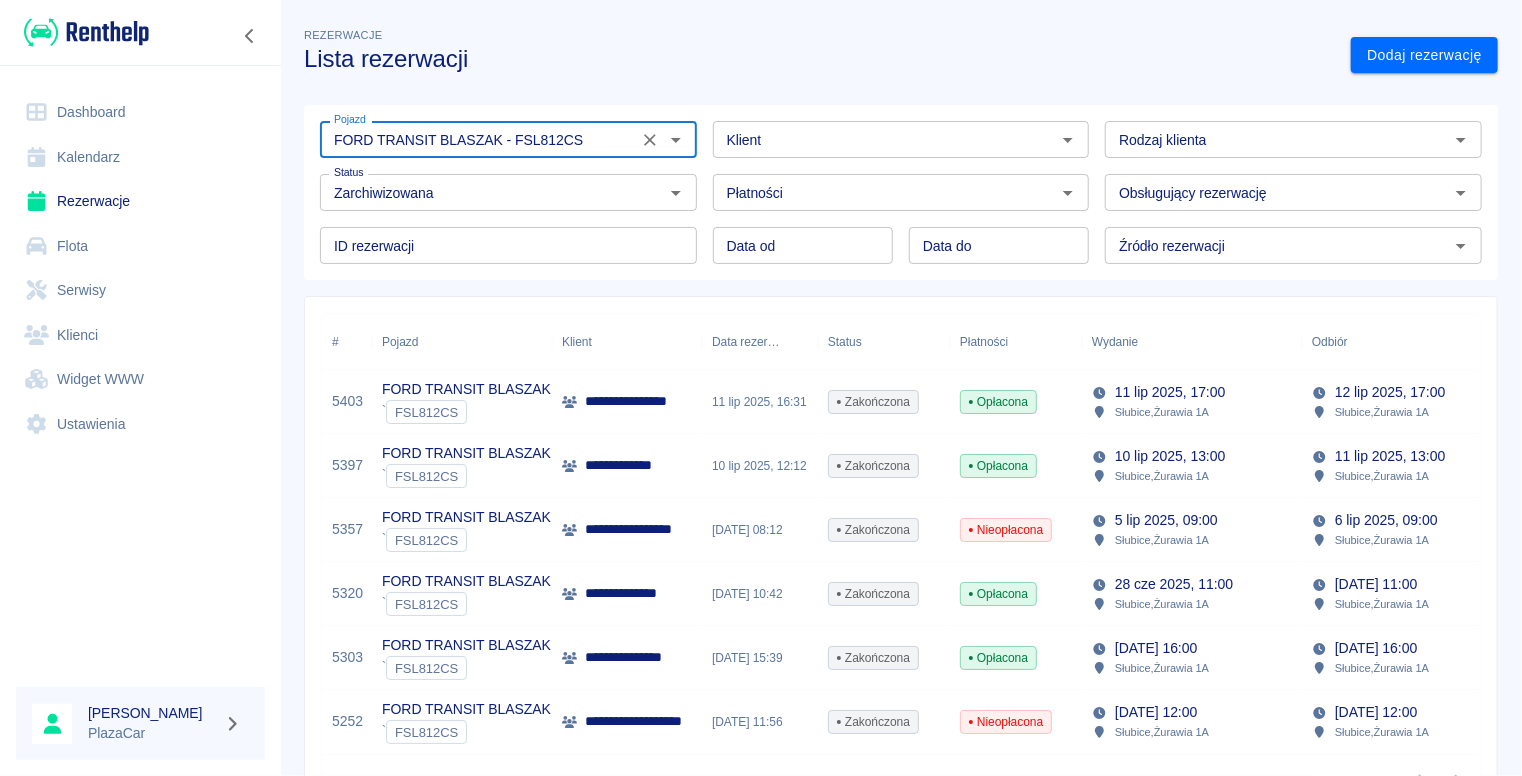 click on "[DATE] 08:12" at bounding box center (760, 530) 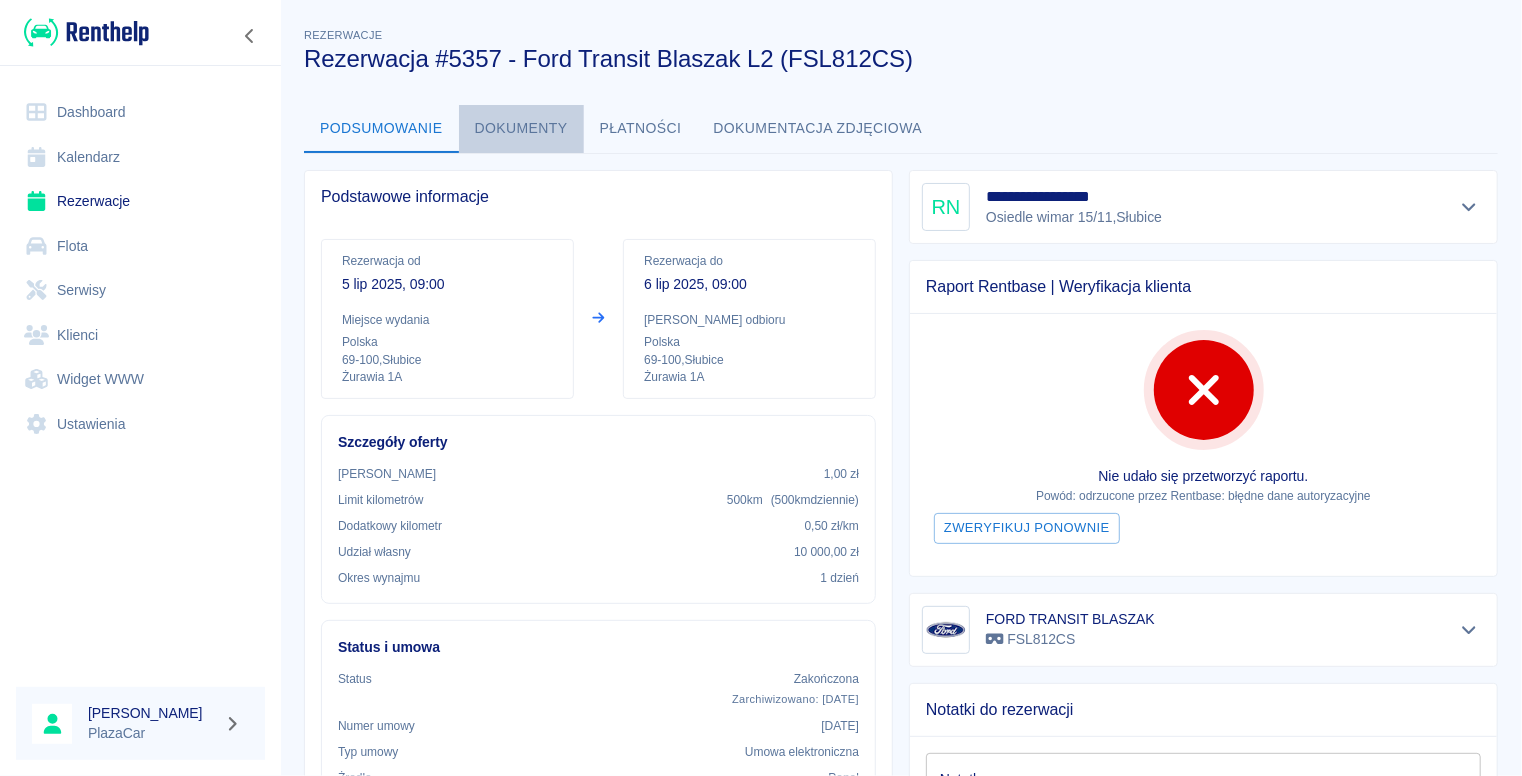 click on "Dokumenty" at bounding box center (521, 129) 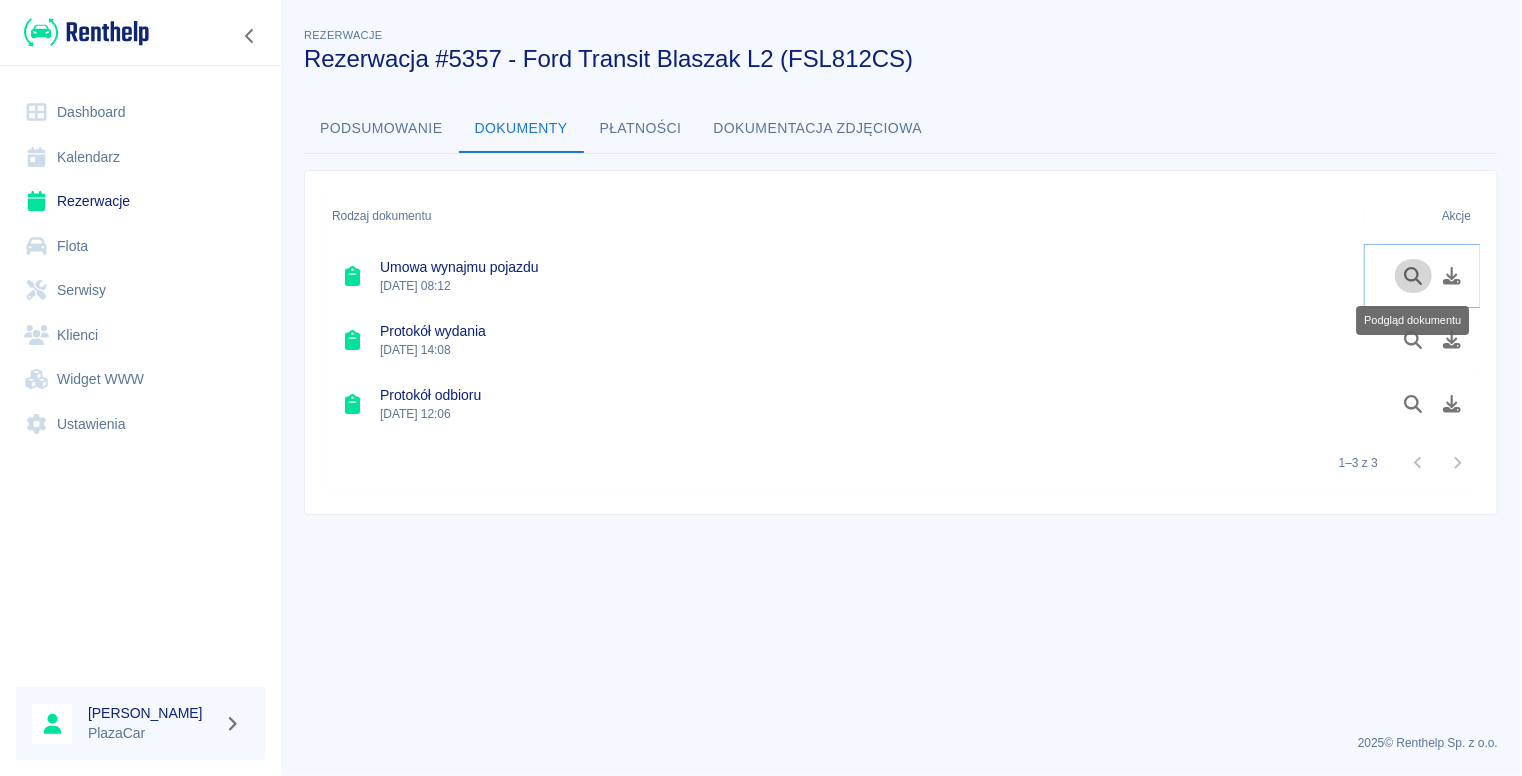 click 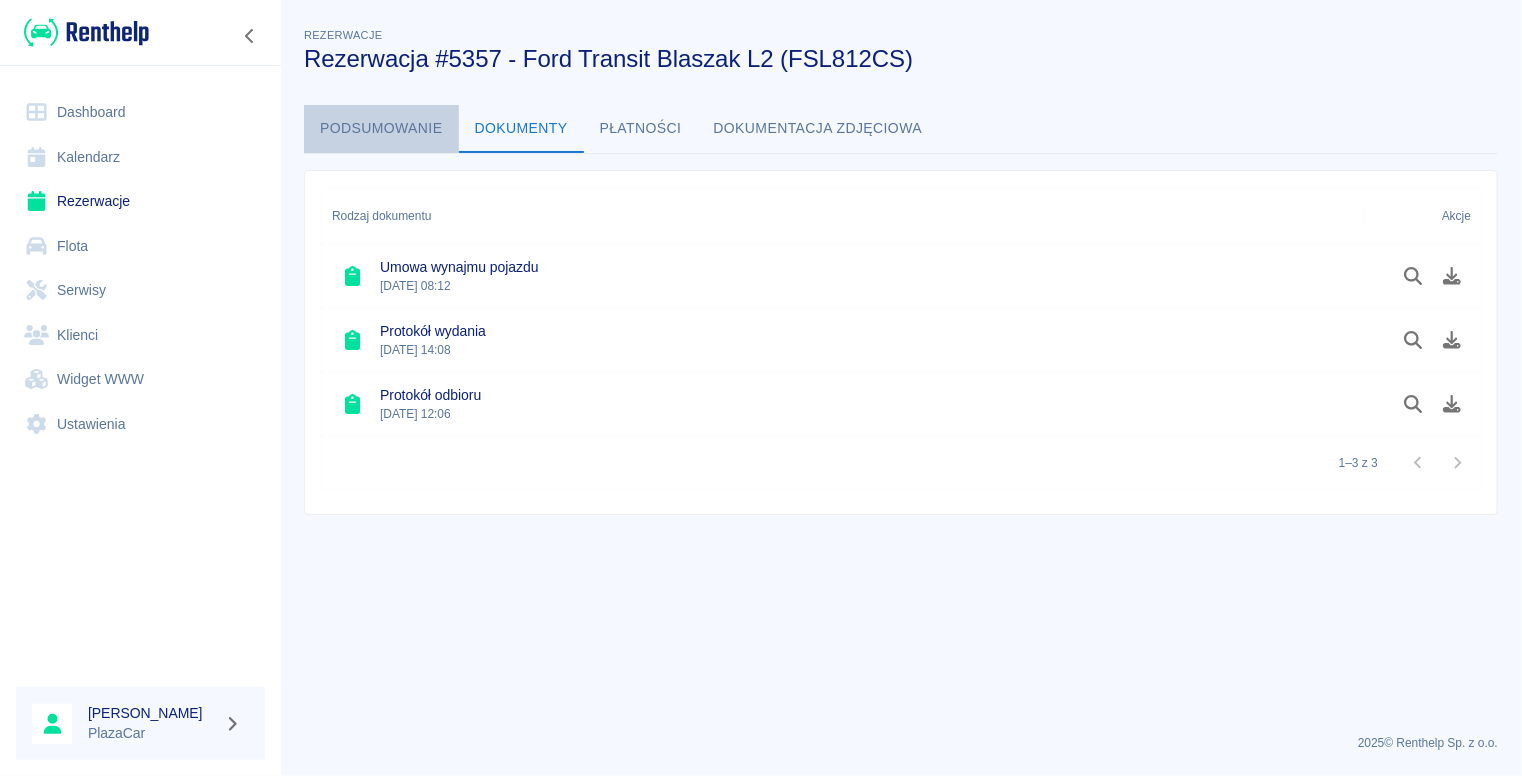 click on "Podsumowanie" at bounding box center (381, 129) 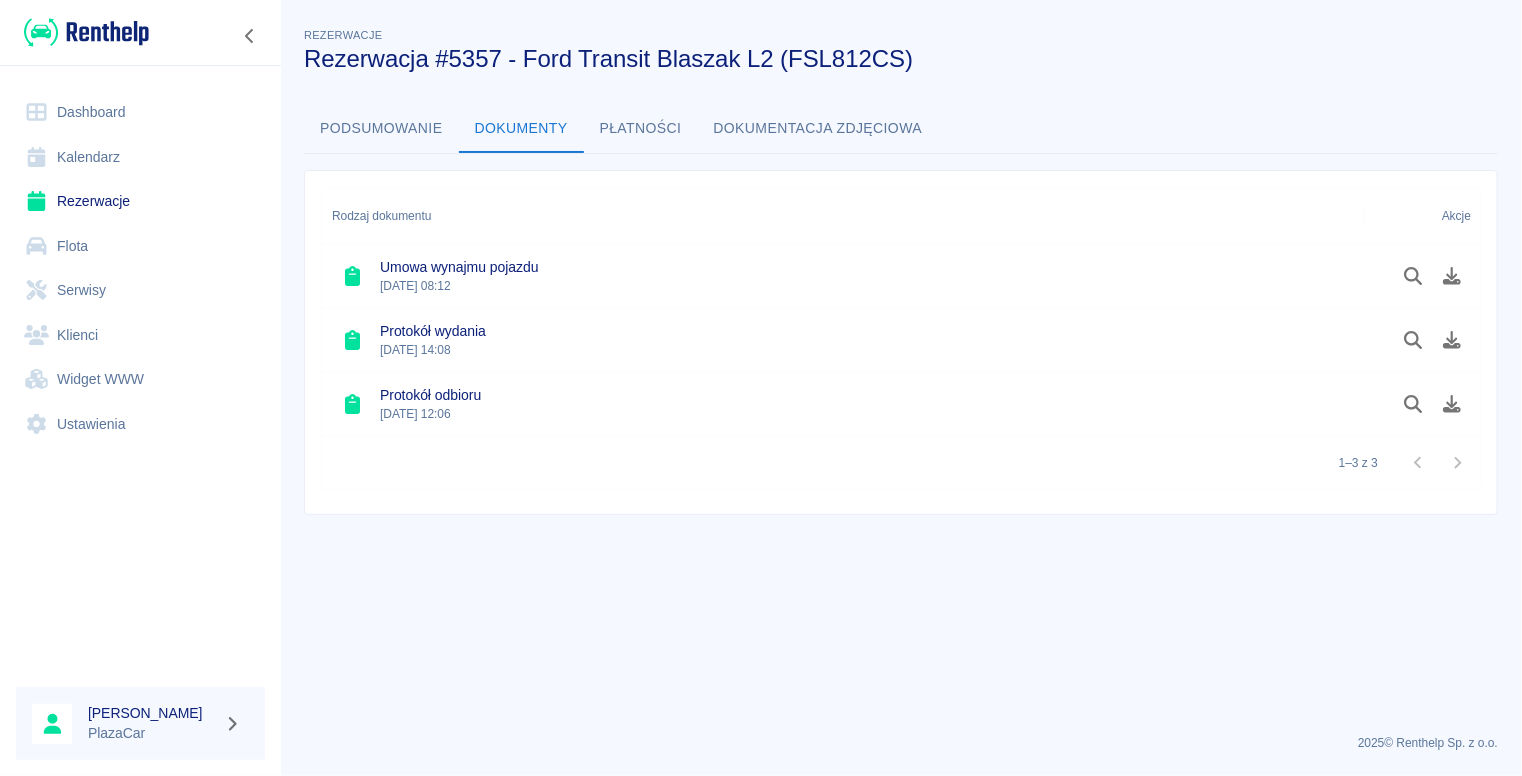 click on "Podsumowanie" at bounding box center [381, 129] 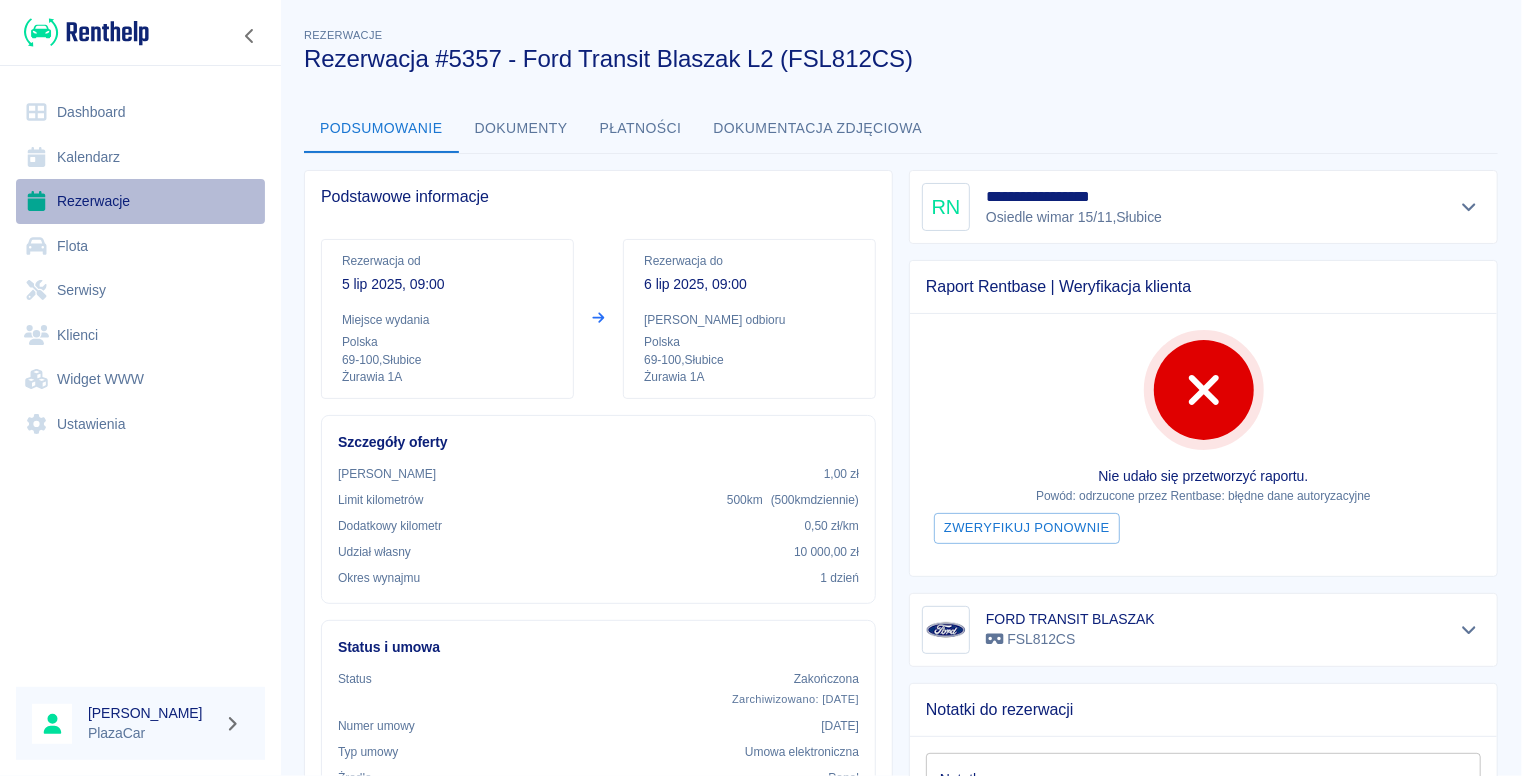 click on "Rezerwacje" at bounding box center [140, 201] 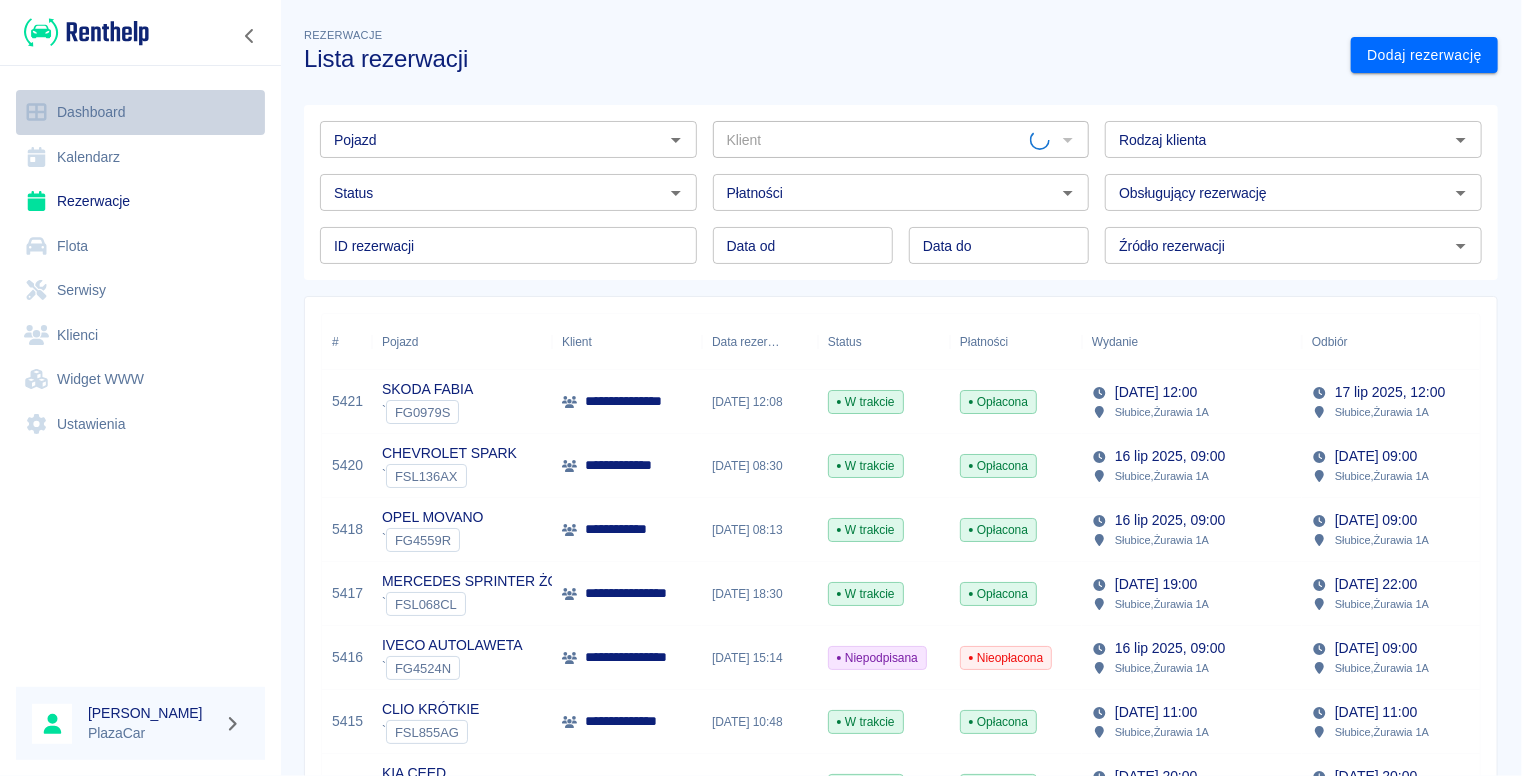 click on "Dashboard" at bounding box center (140, 112) 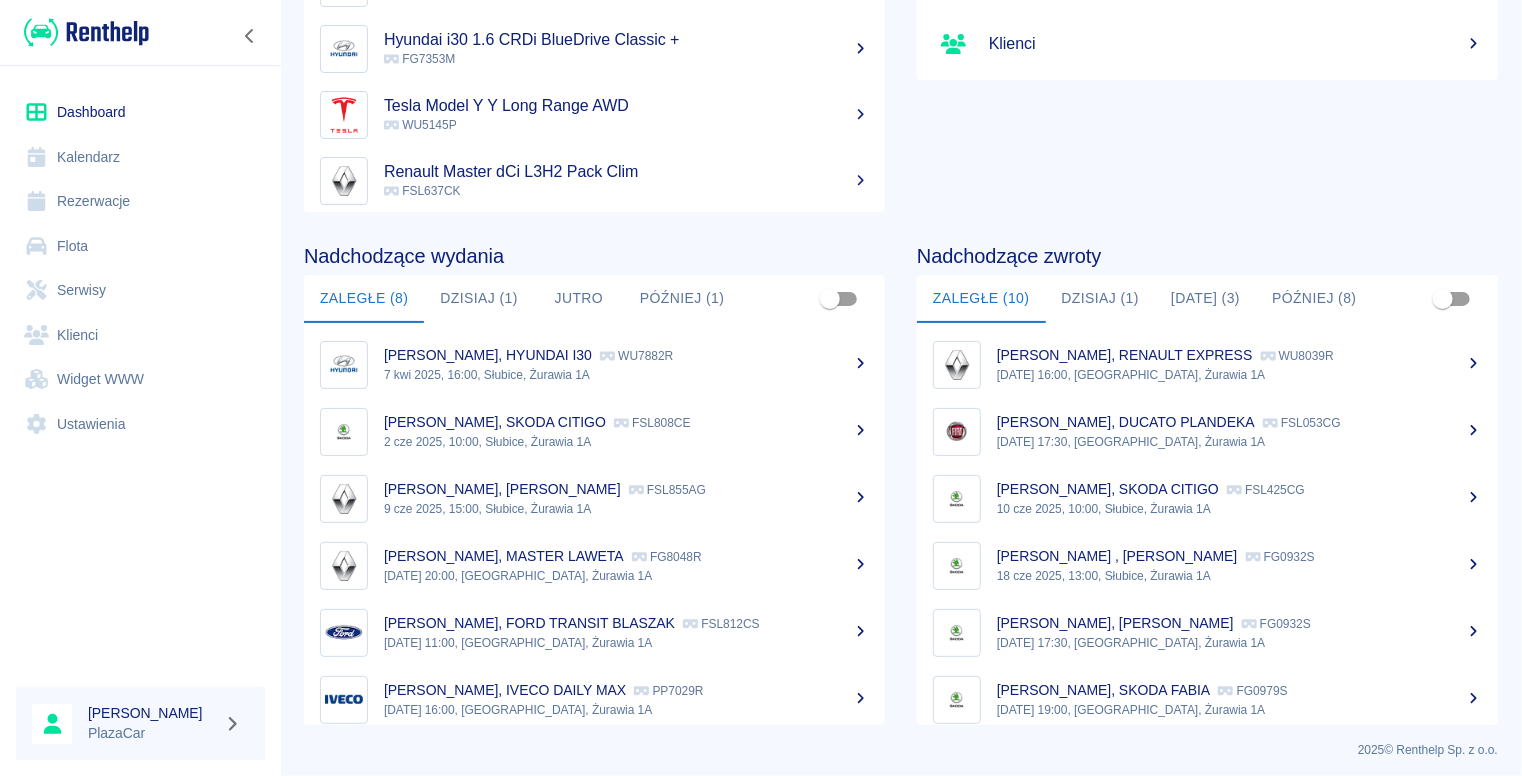 scroll, scrollTop: 267, scrollLeft: 0, axis: vertical 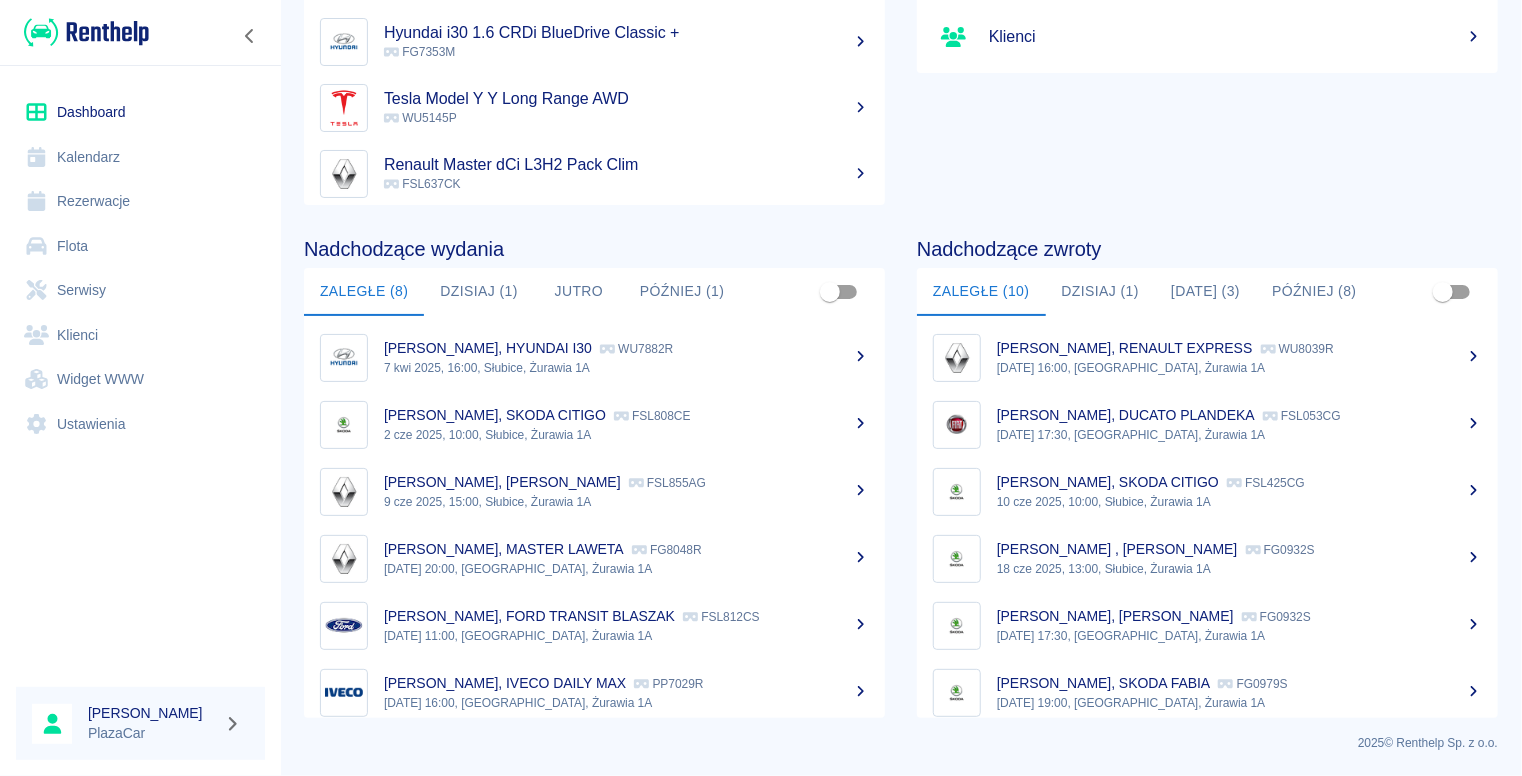 click on "Dzisiaj (1)" at bounding box center [1101, 292] 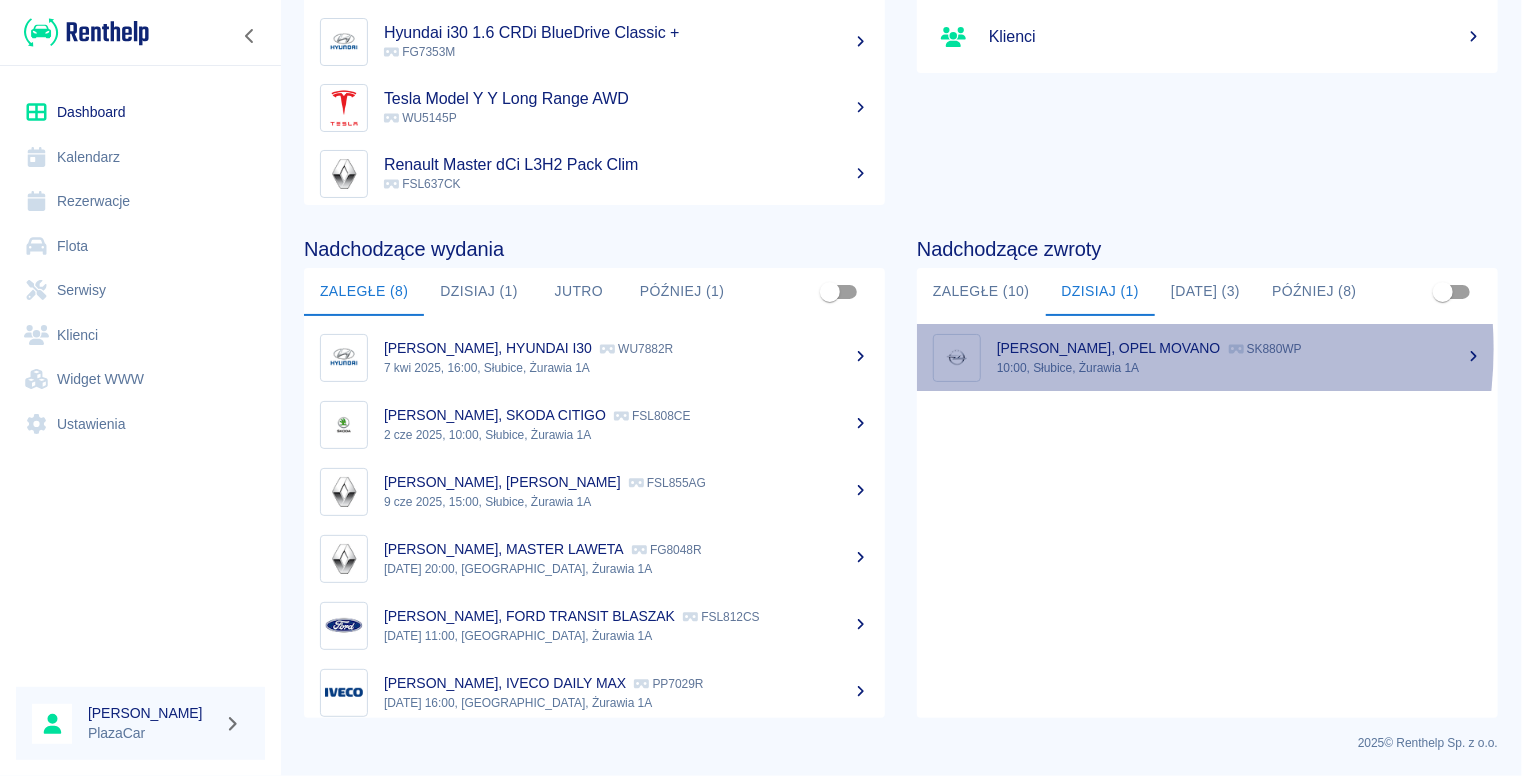 click on "[PERSON_NAME], OPEL MOVANO" at bounding box center (1109, 348) 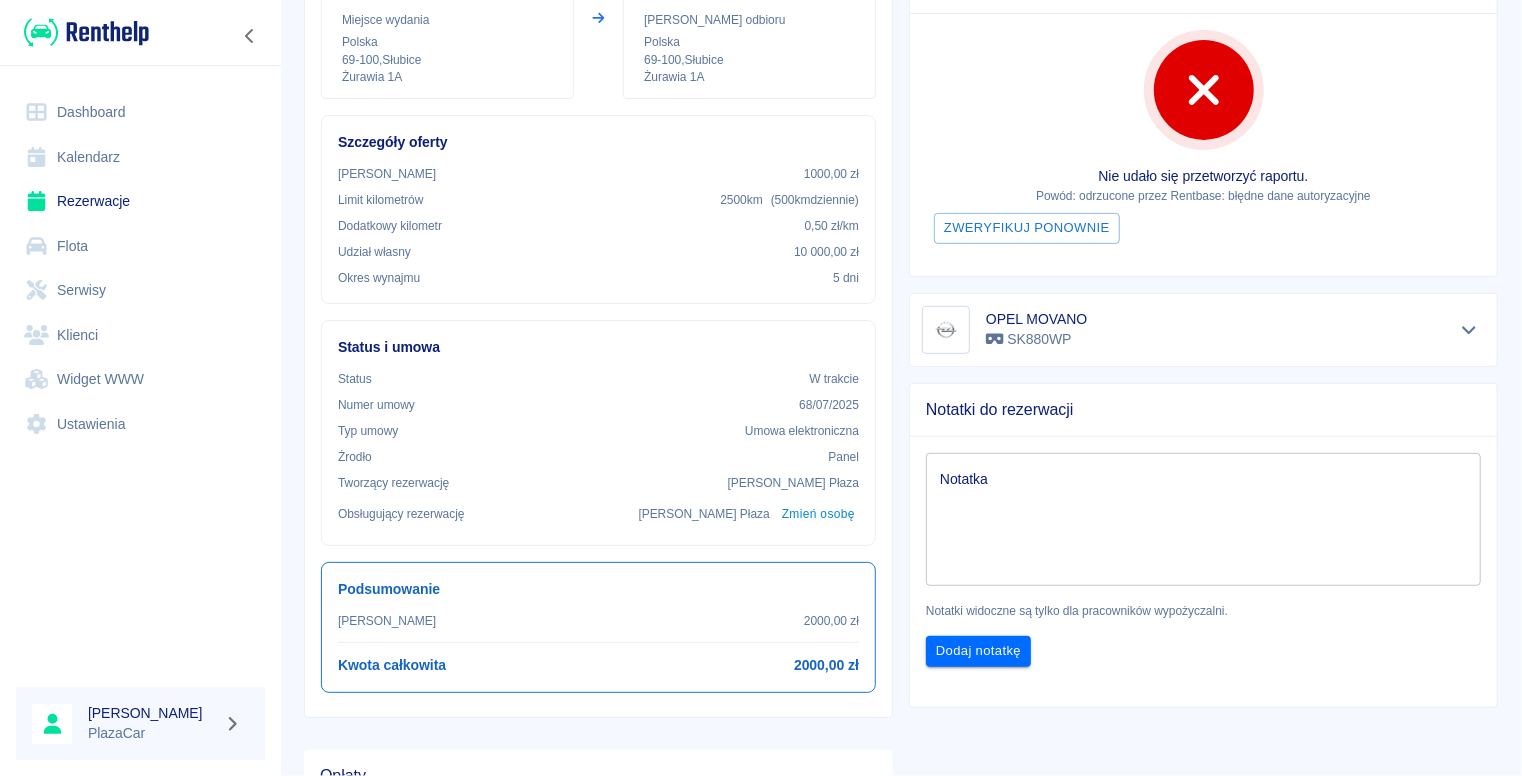 scroll, scrollTop: 0, scrollLeft: 0, axis: both 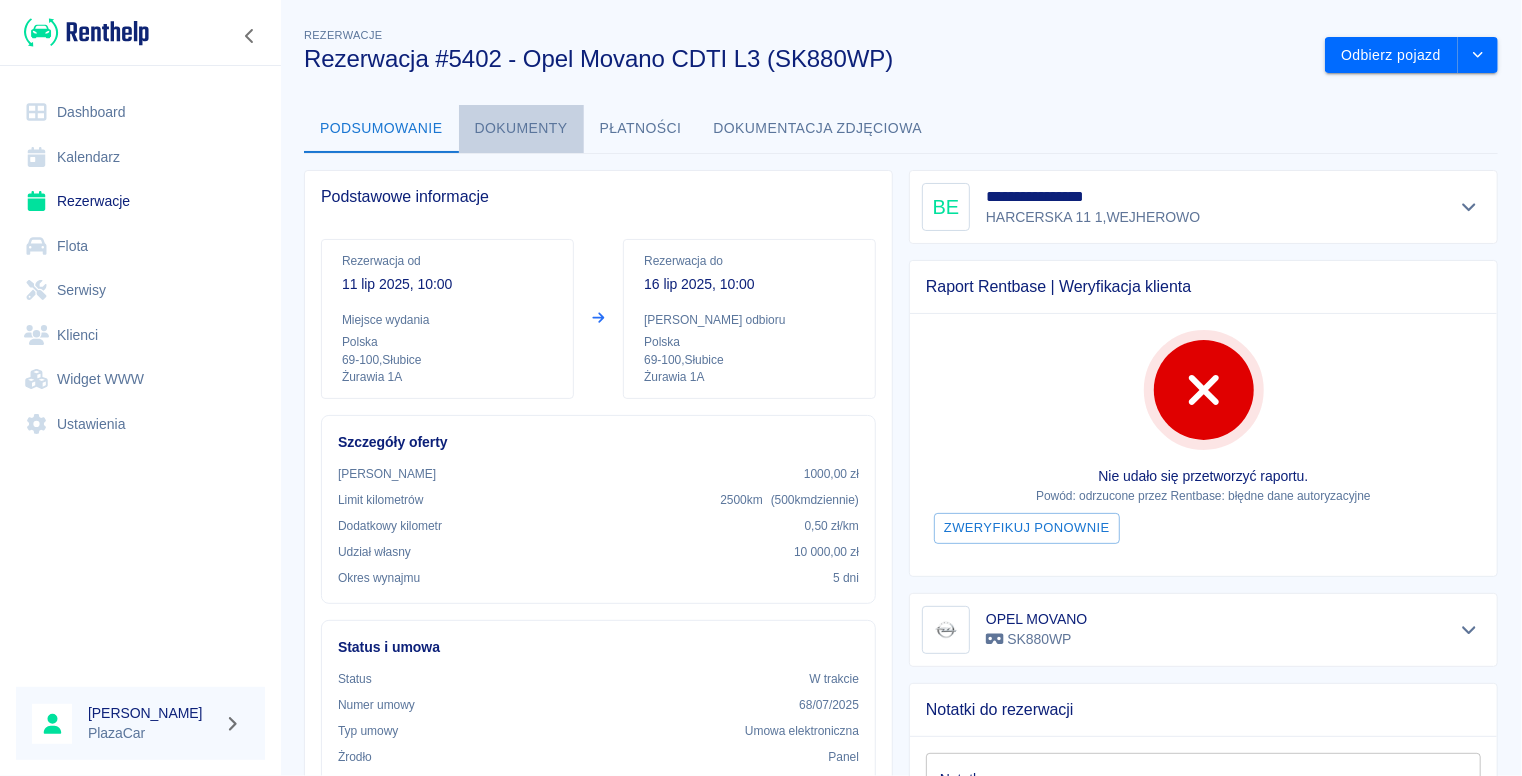click on "Dokumenty" at bounding box center (521, 129) 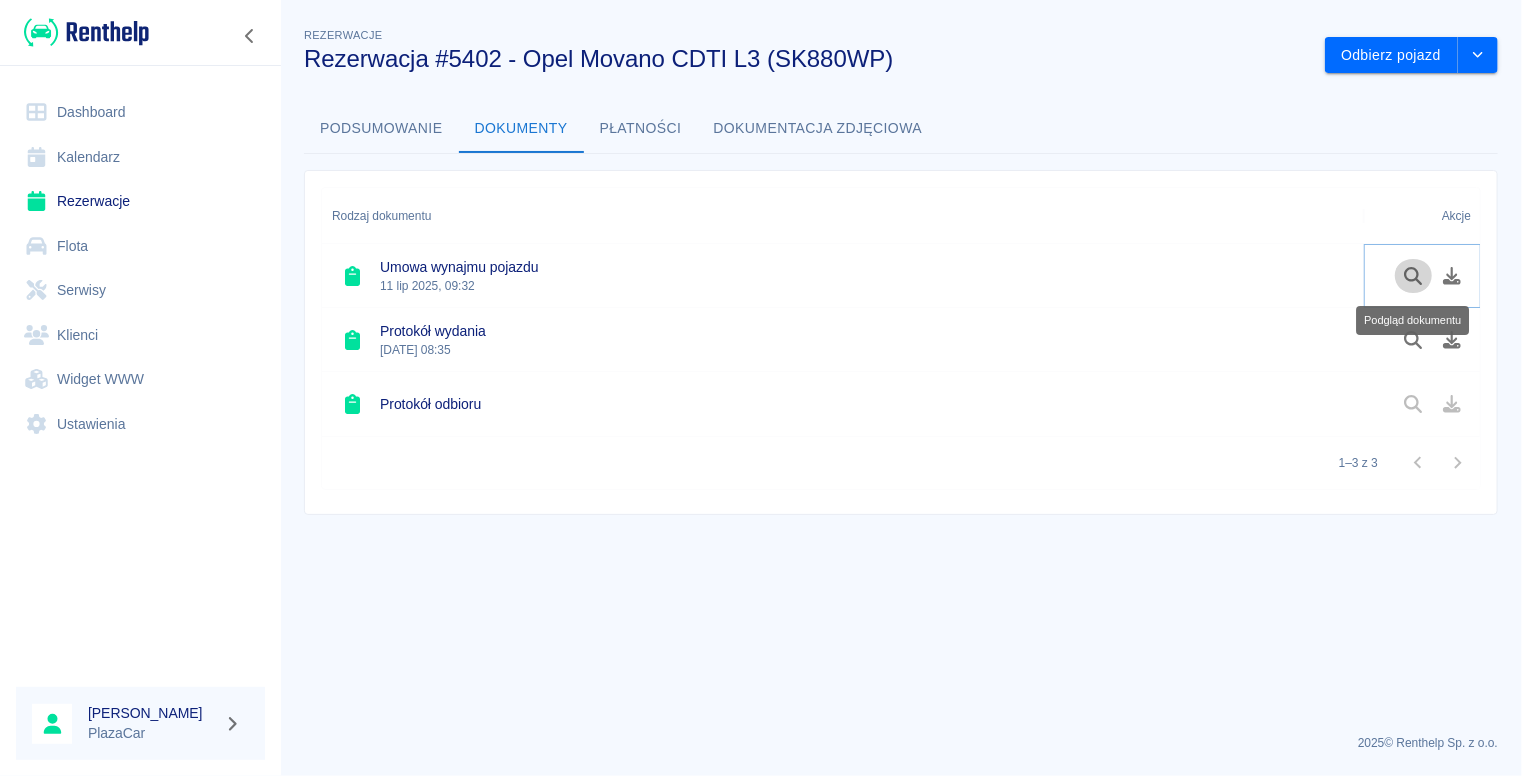 click 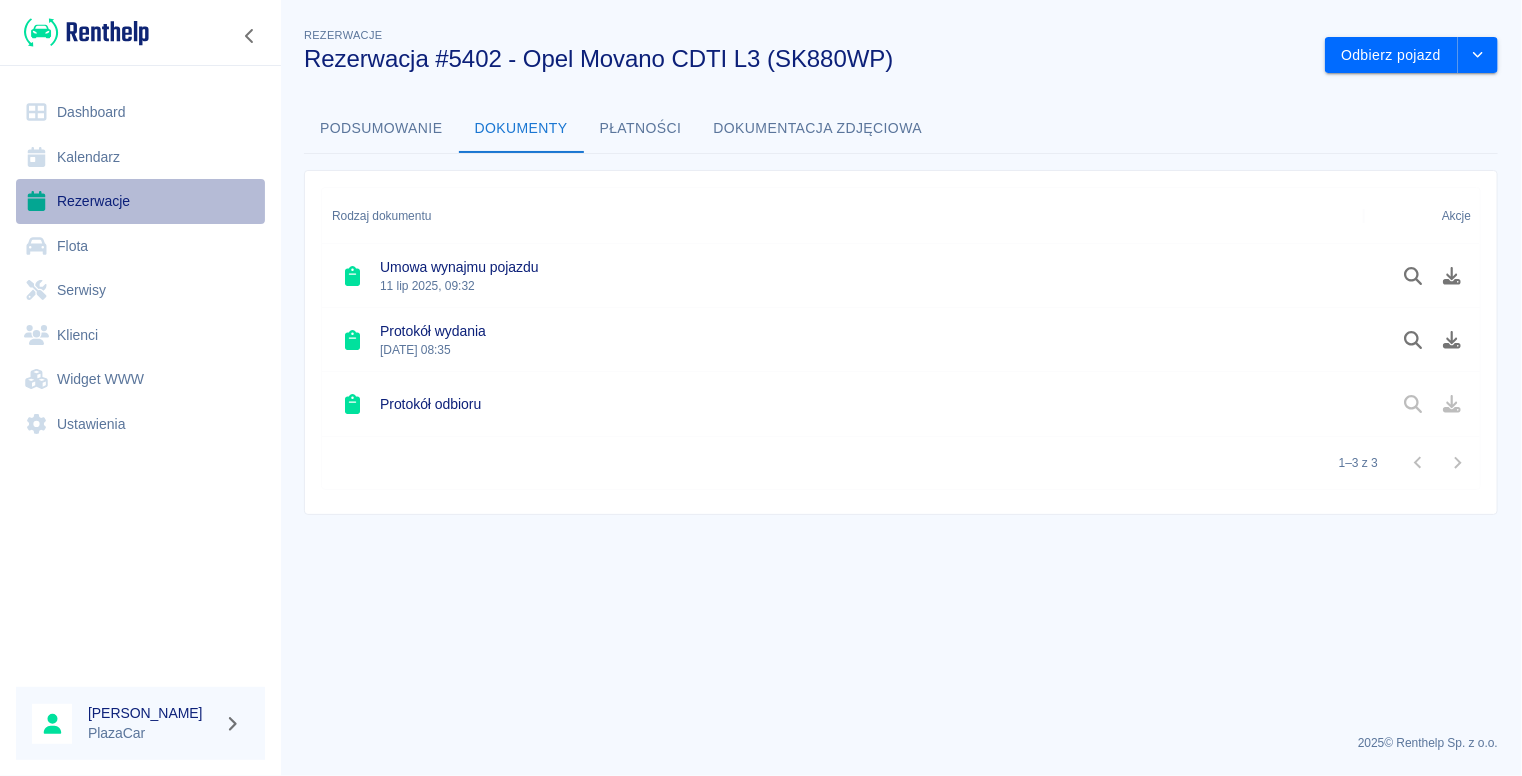 click on "Rezerwacje" at bounding box center (140, 201) 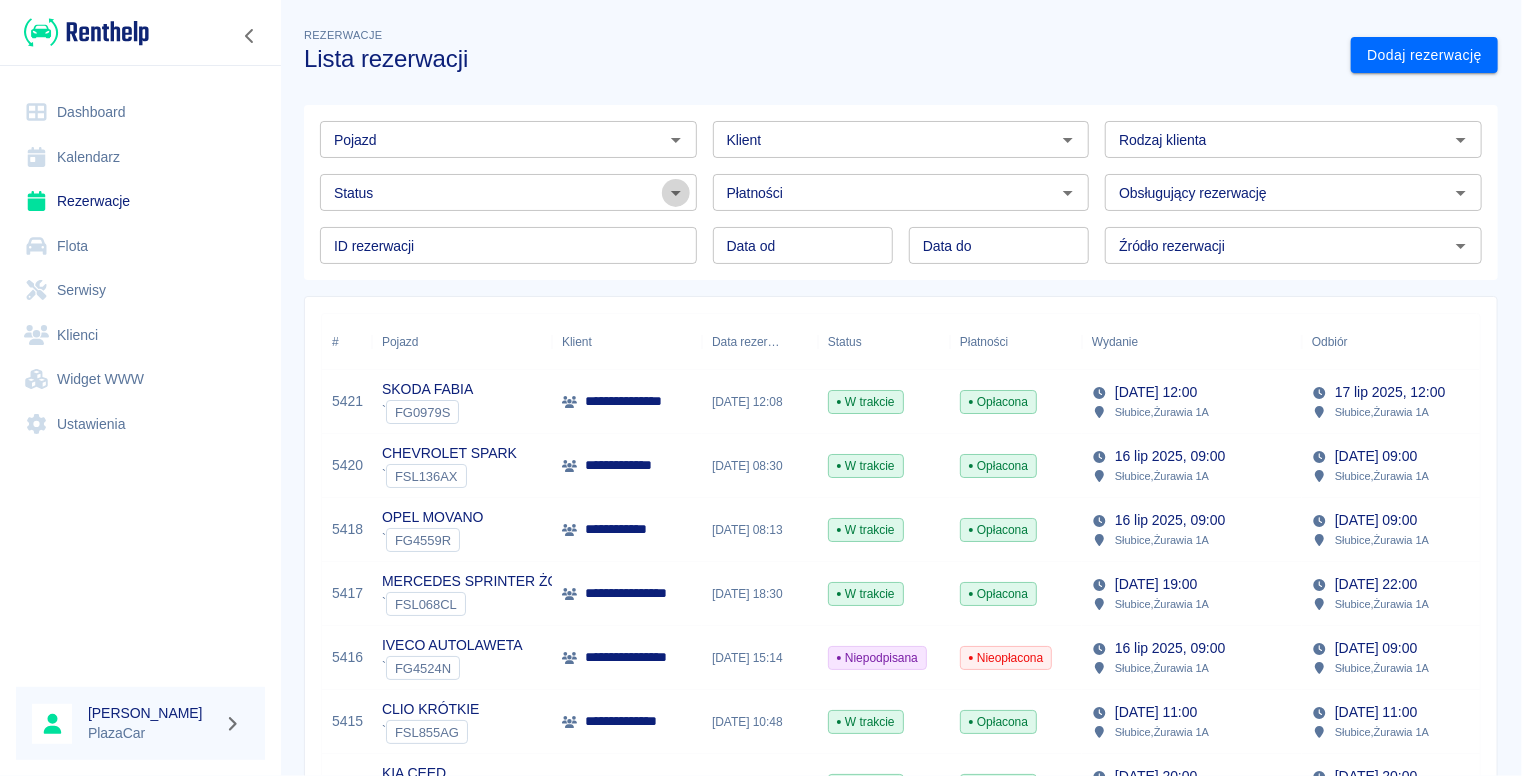 click 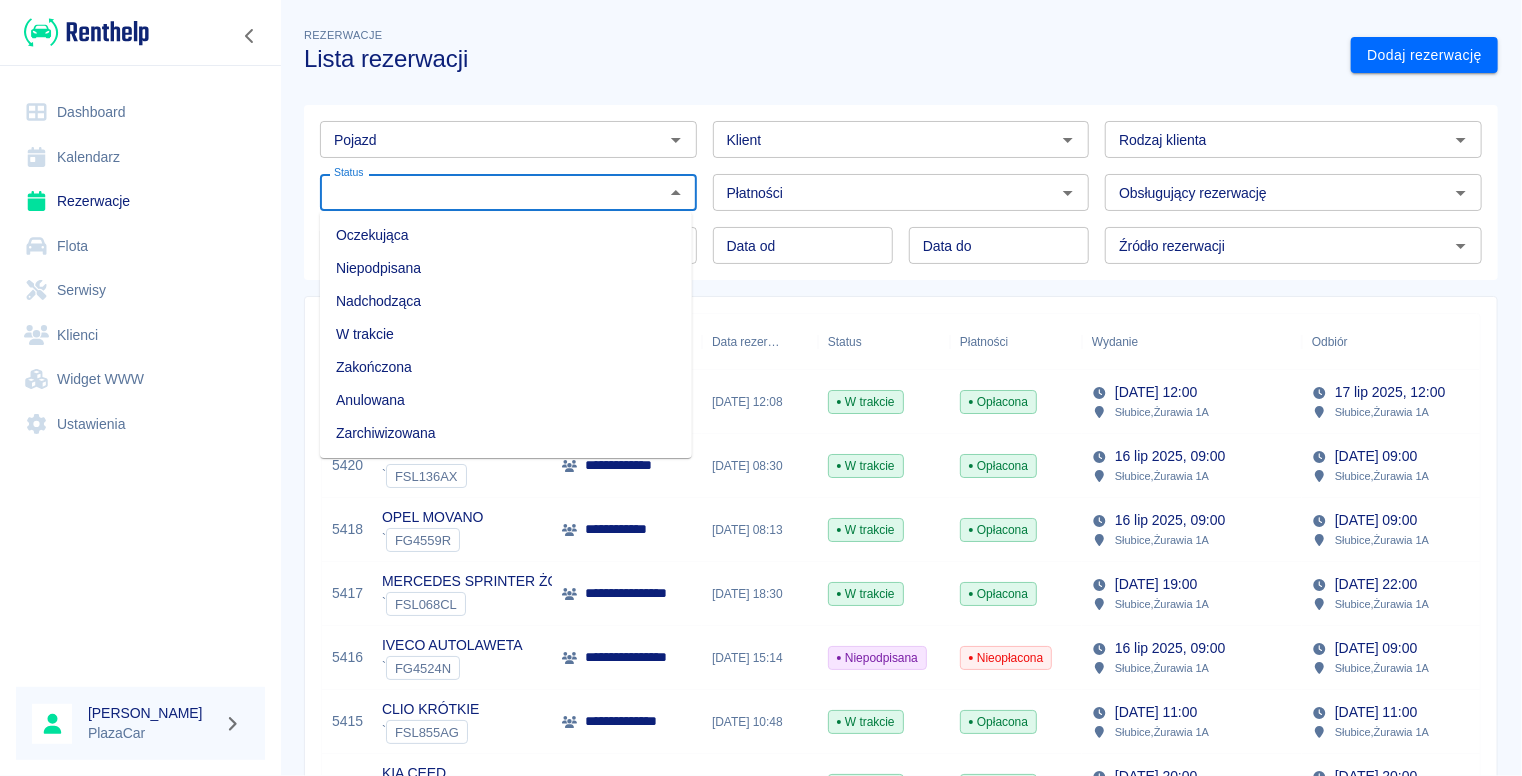 click on "Zarchiwizowana" at bounding box center [506, 433] 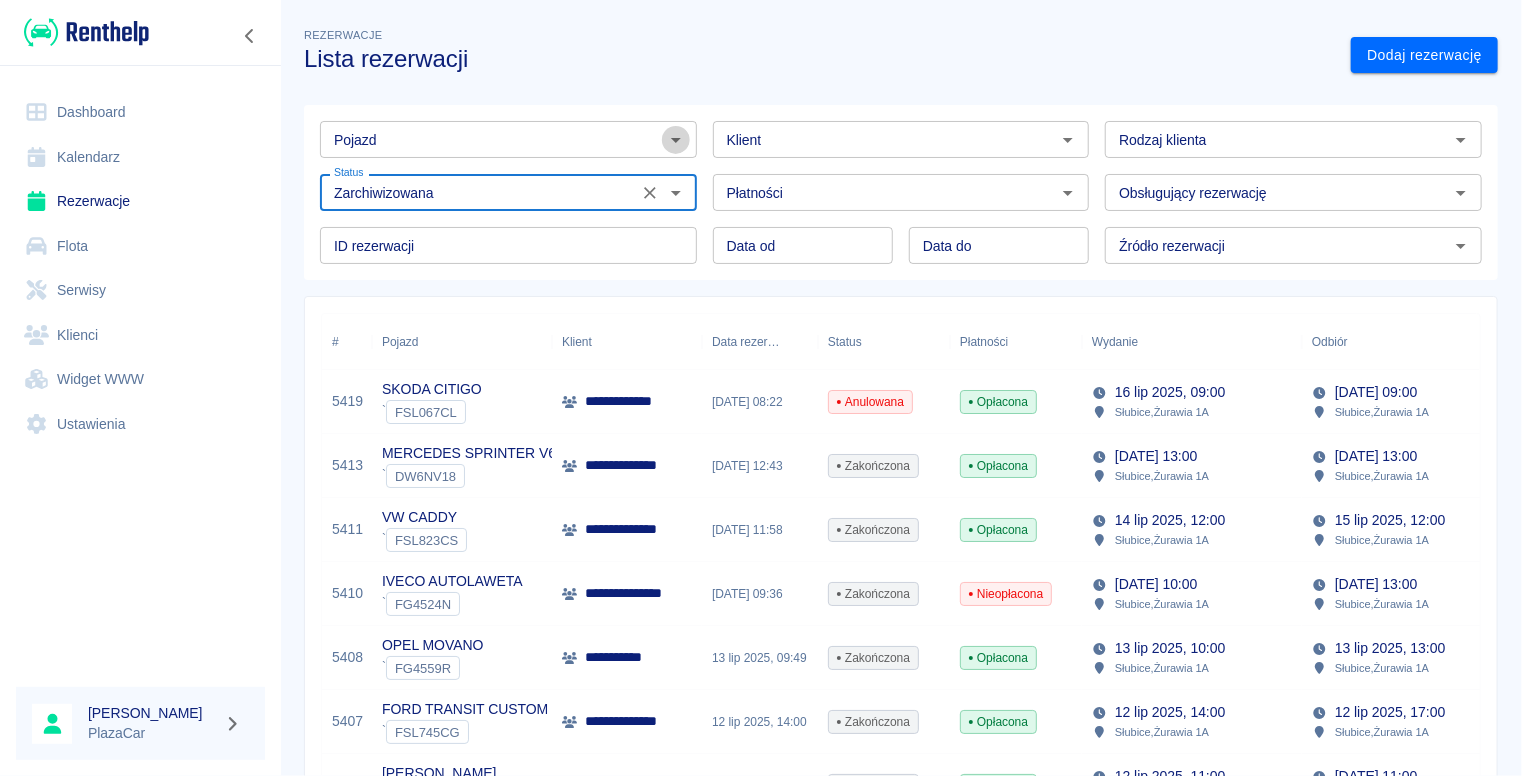 click 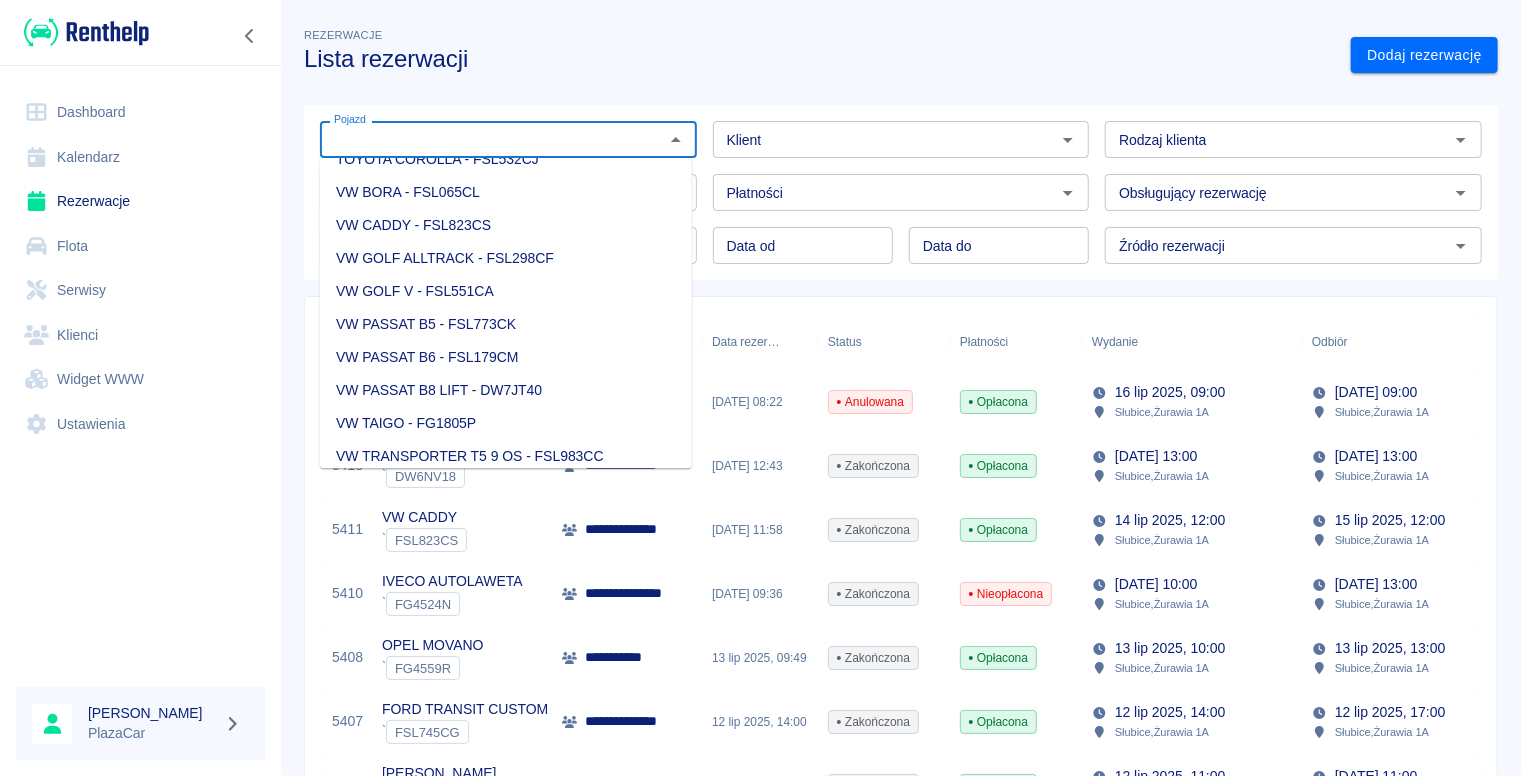 scroll, scrollTop: 2500, scrollLeft: 0, axis: vertical 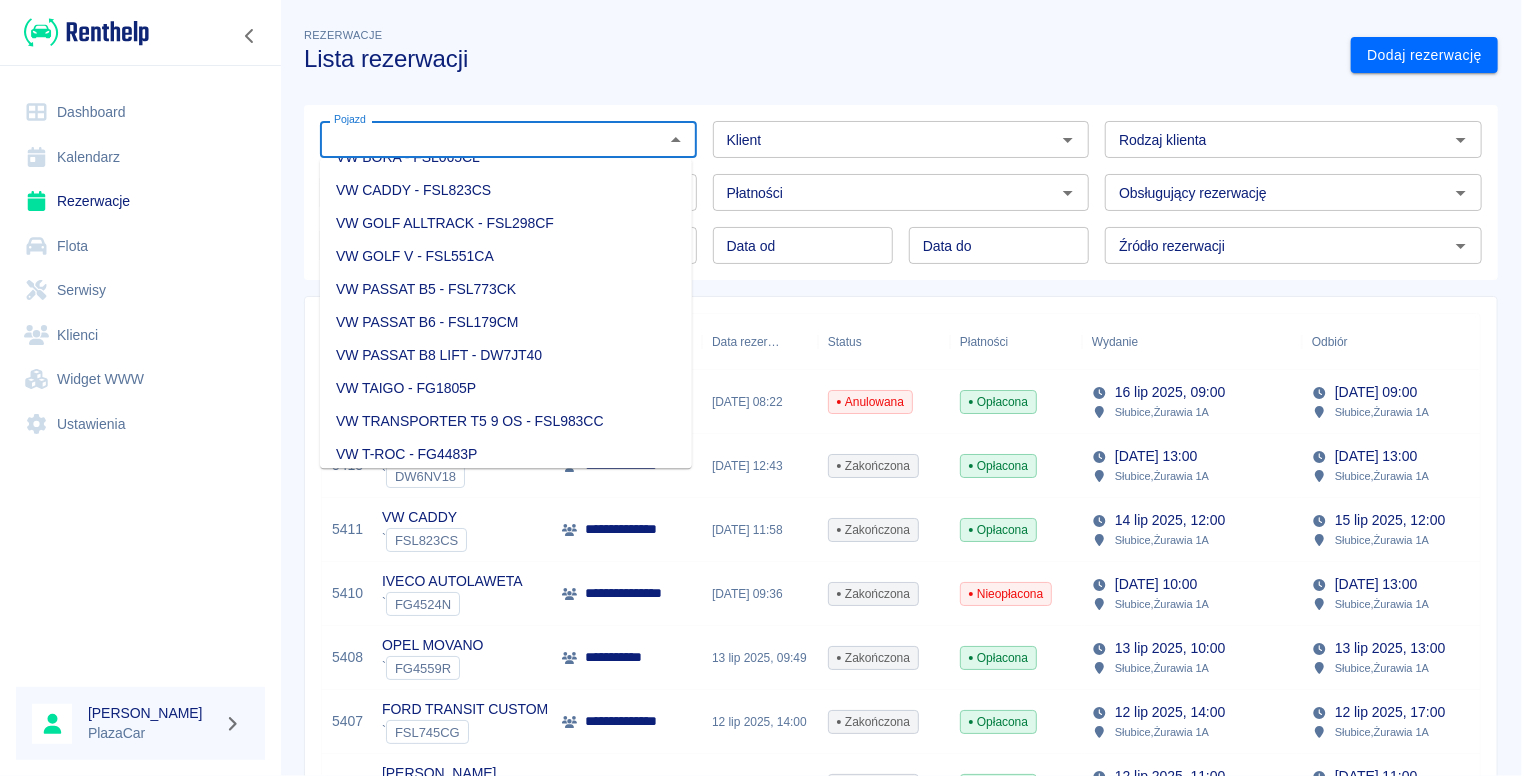 click on "VW TRANSPORTER T5 9 OS - FSL983CC" at bounding box center [506, 421] 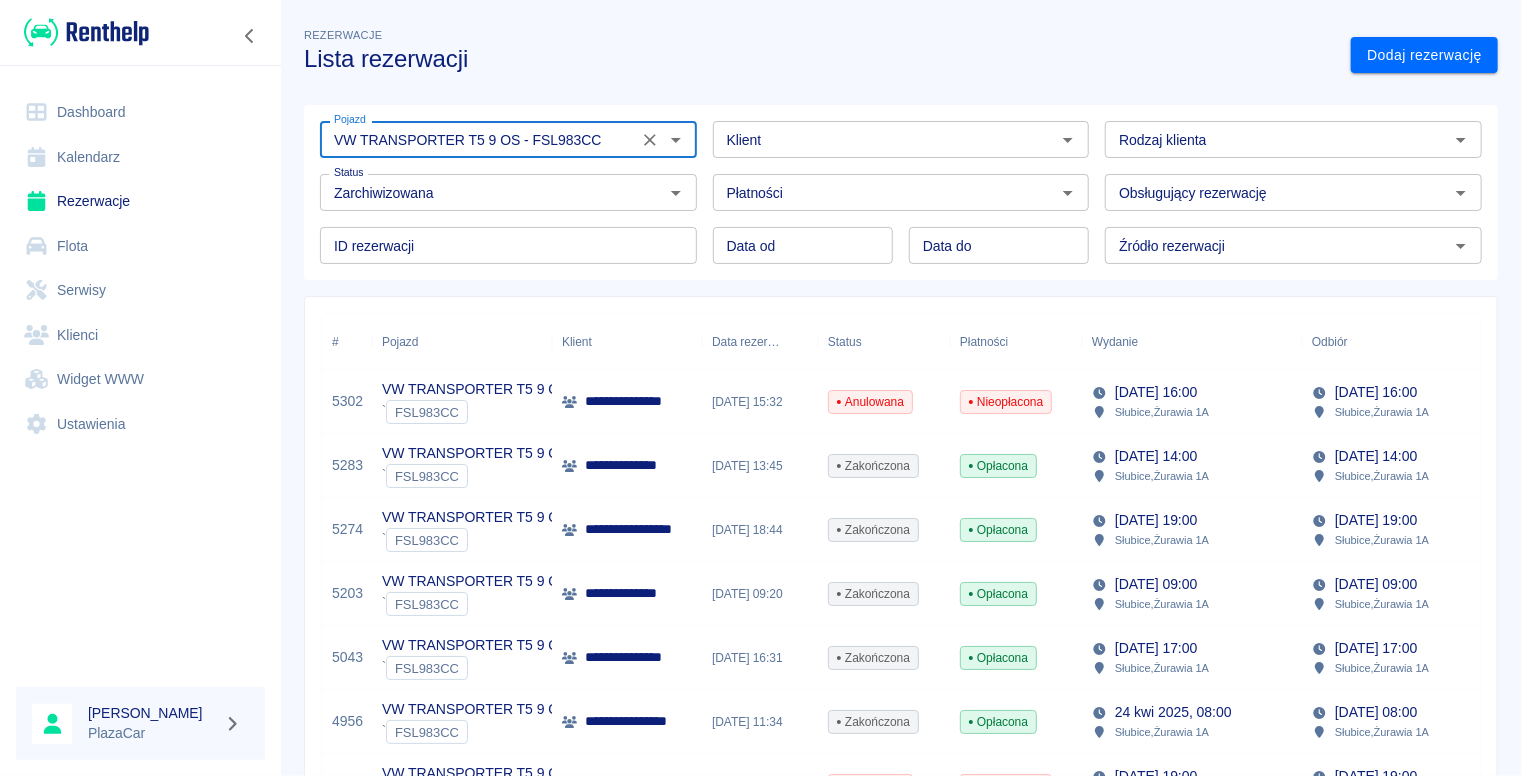 click 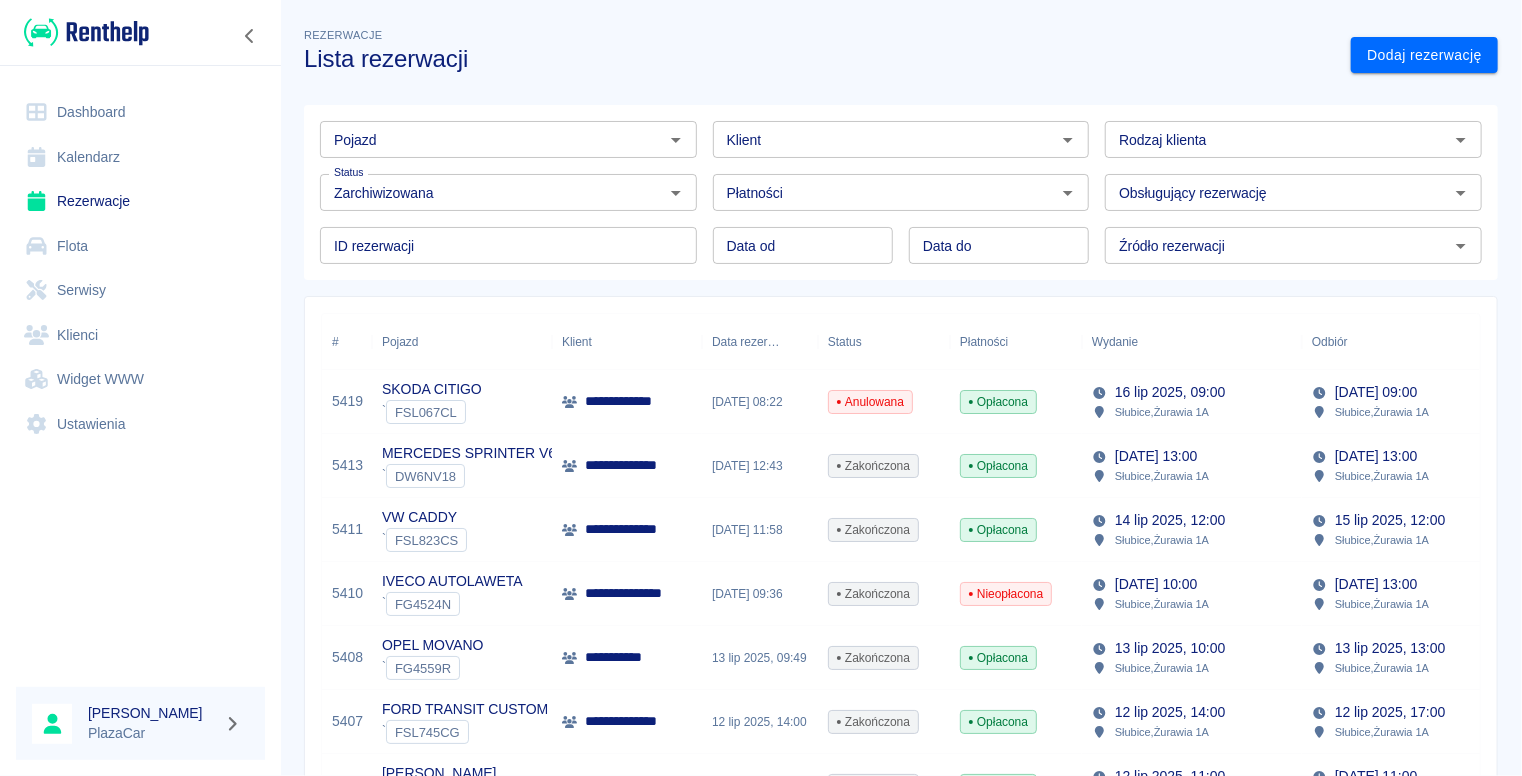 click on "Lista rezerwacji" at bounding box center (819, 59) 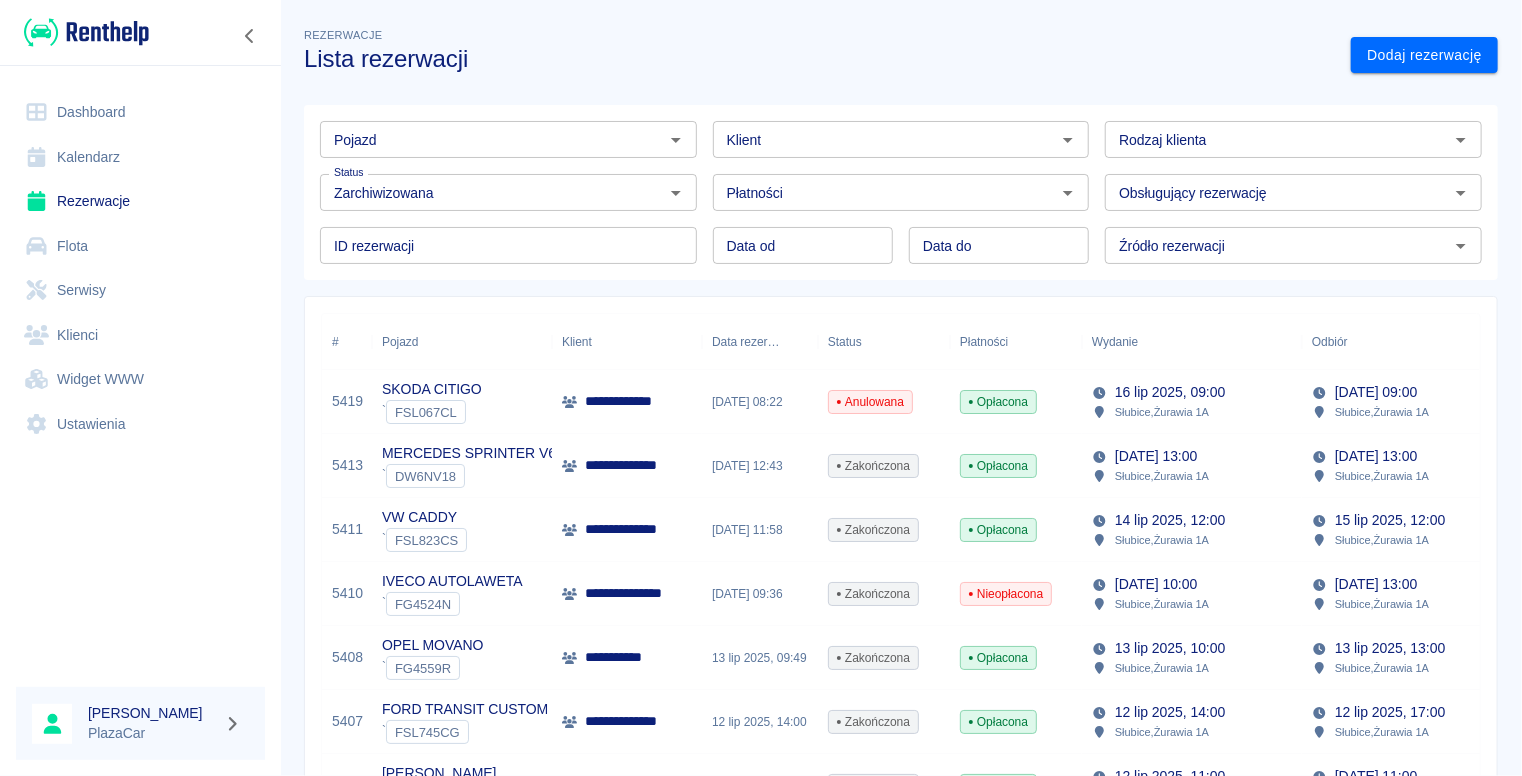 click on "**********" at bounding box center [630, 401] 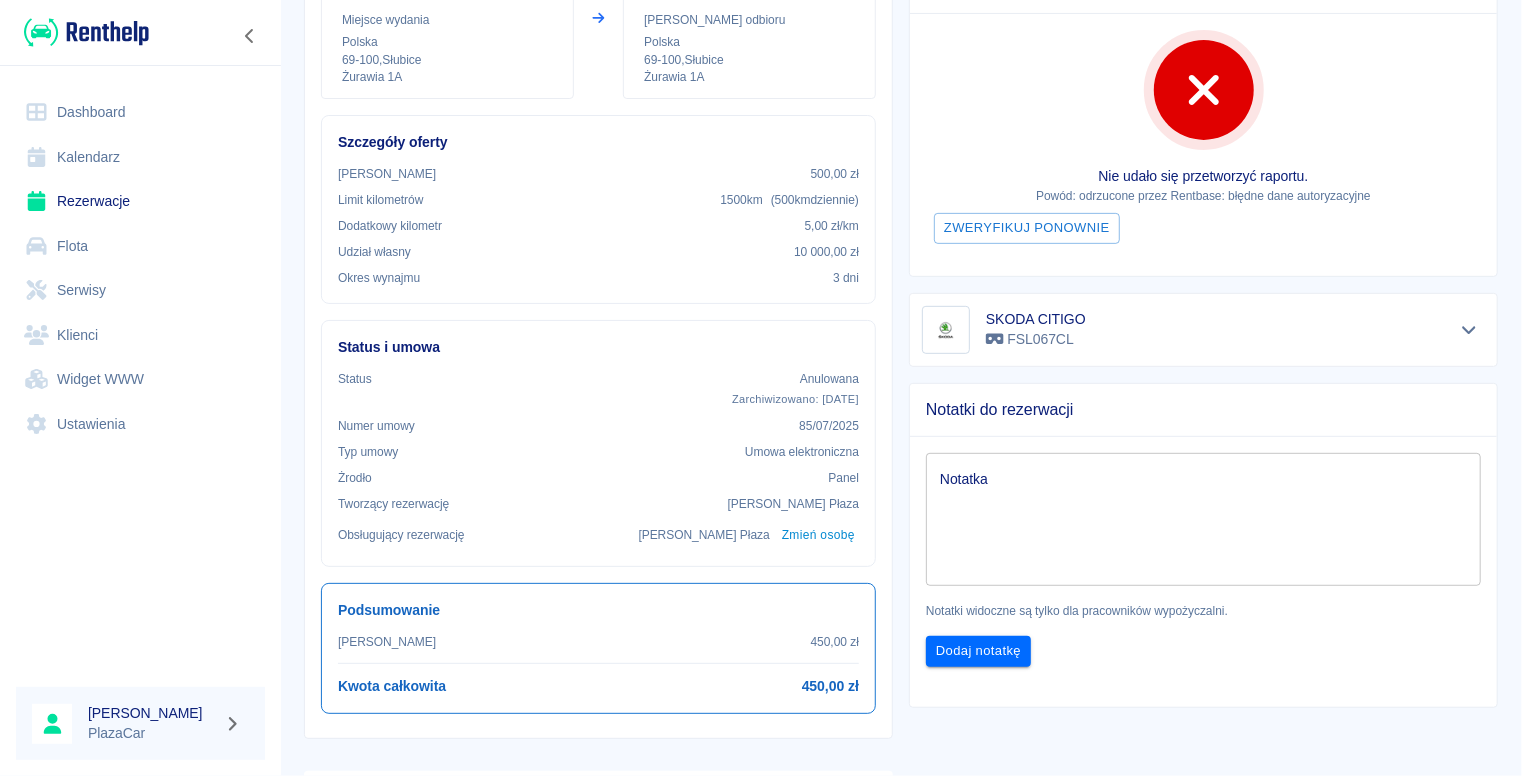 scroll, scrollTop: 0, scrollLeft: 0, axis: both 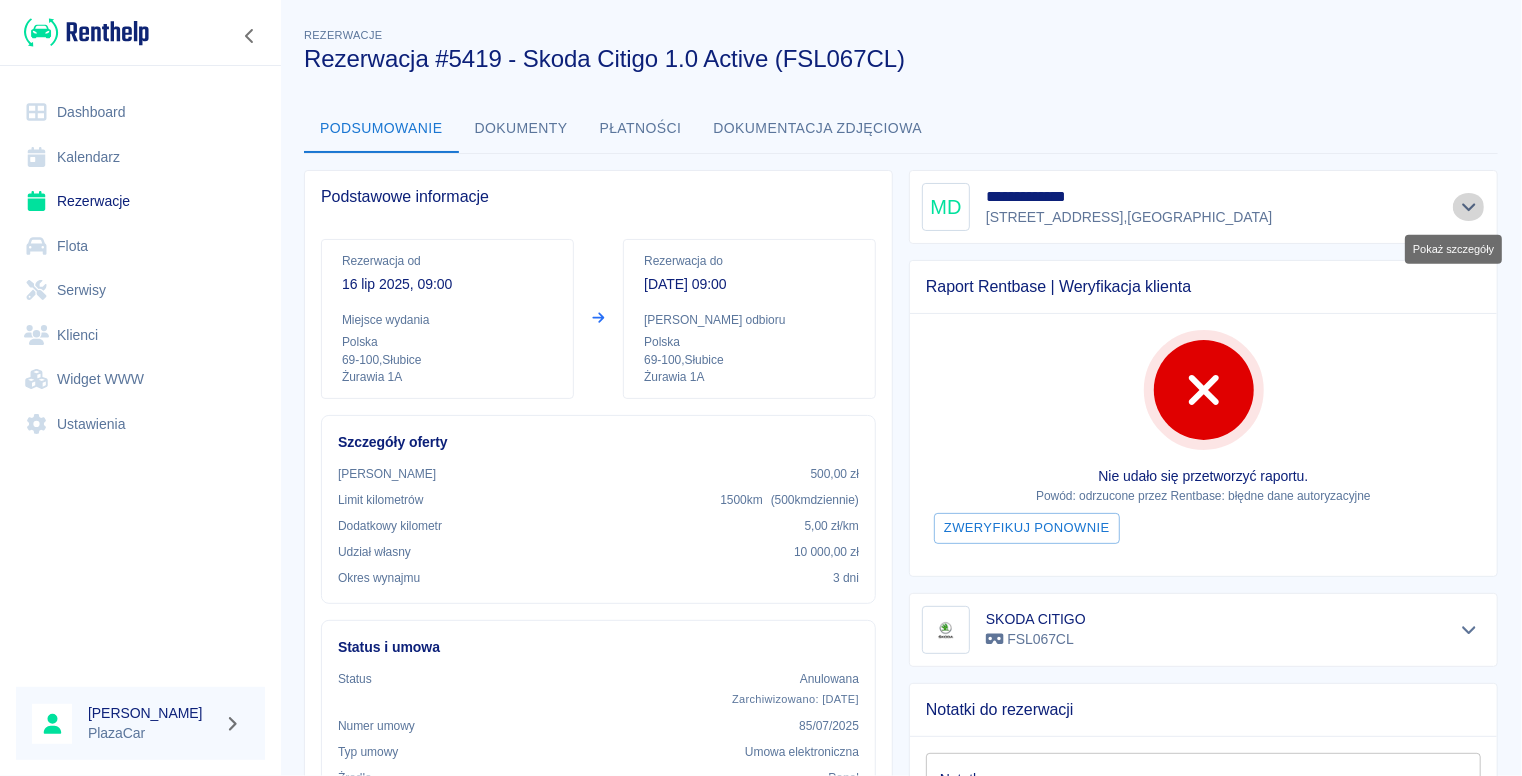 click 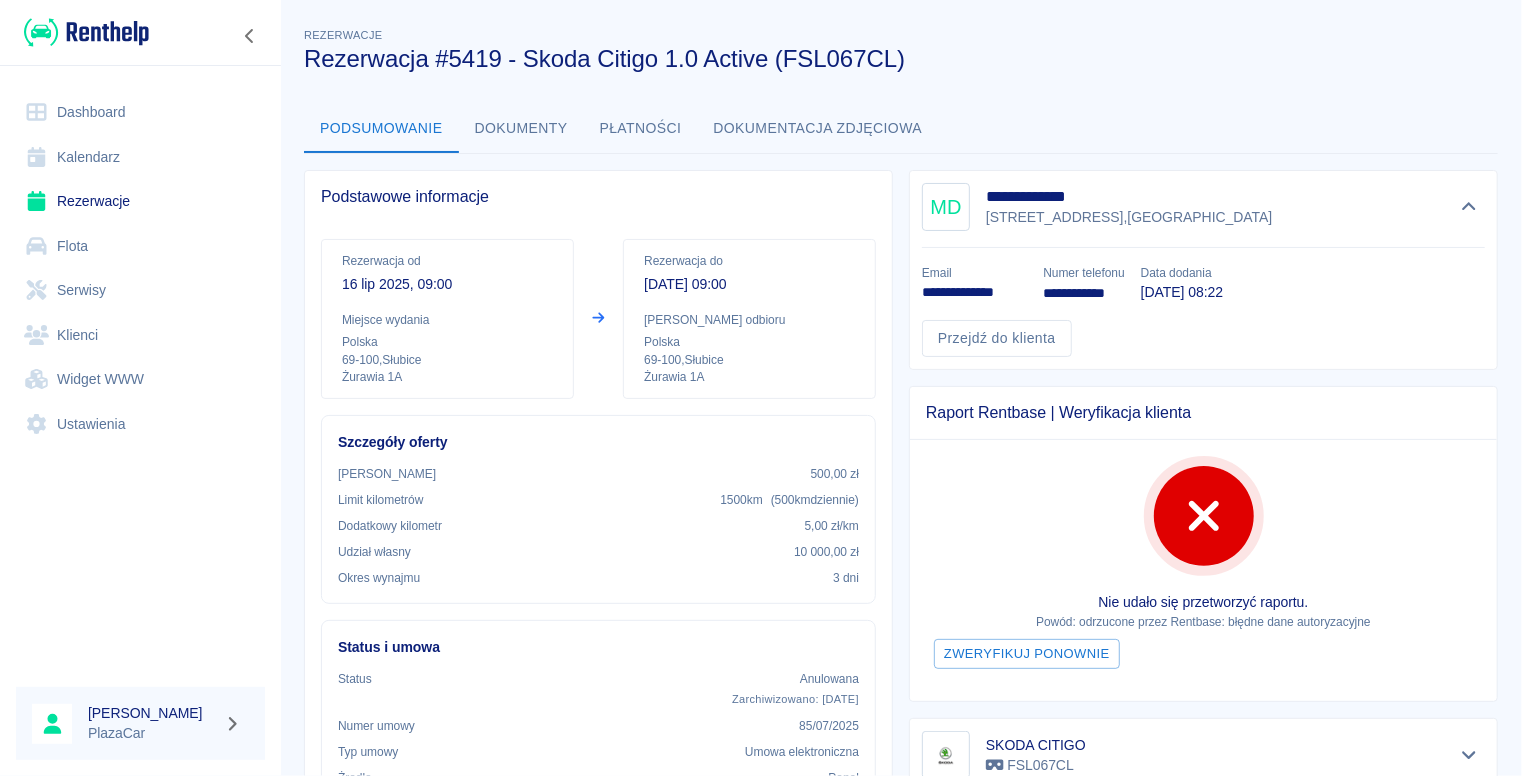 click on "Podsumowanie Dokumenty Płatności Dokumentacja zdjęciowa" at bounding box center [901, 129] 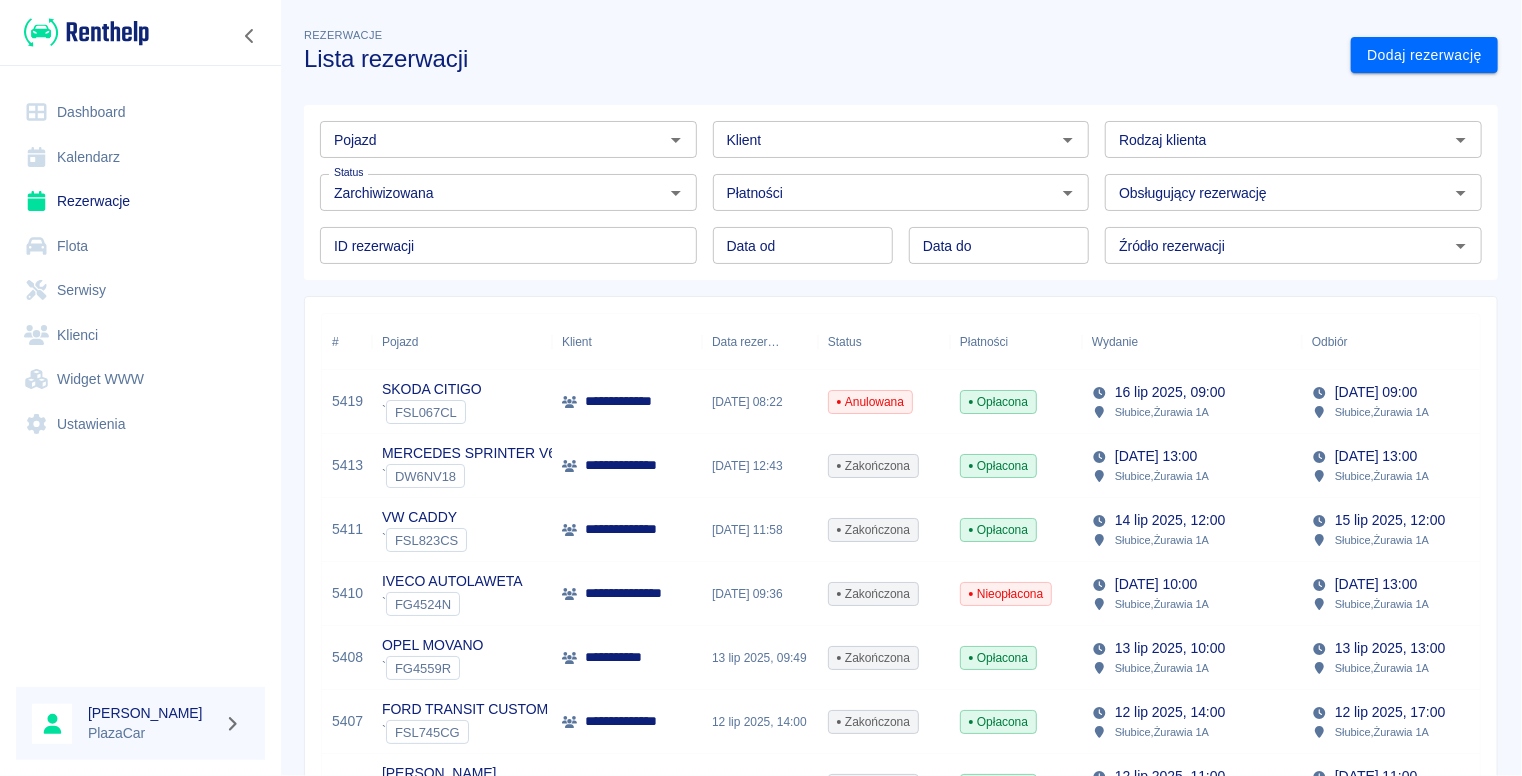 click on "[DATE] 09:00 Słubice ,  Żurawia 1A" at bounding box center [1192, 402] 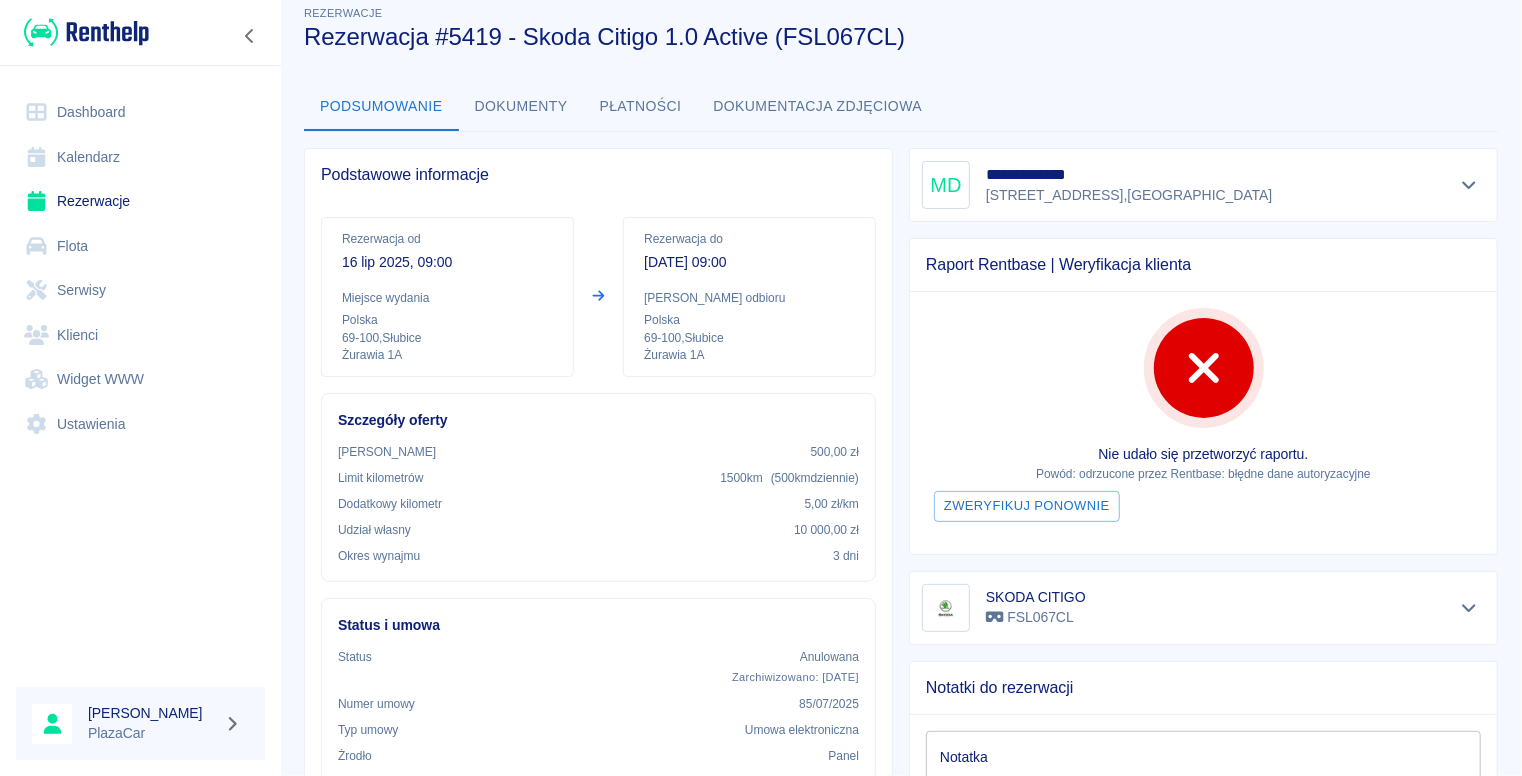 scroll, scrollTop: 0, scrollLeft: 0, axis: both 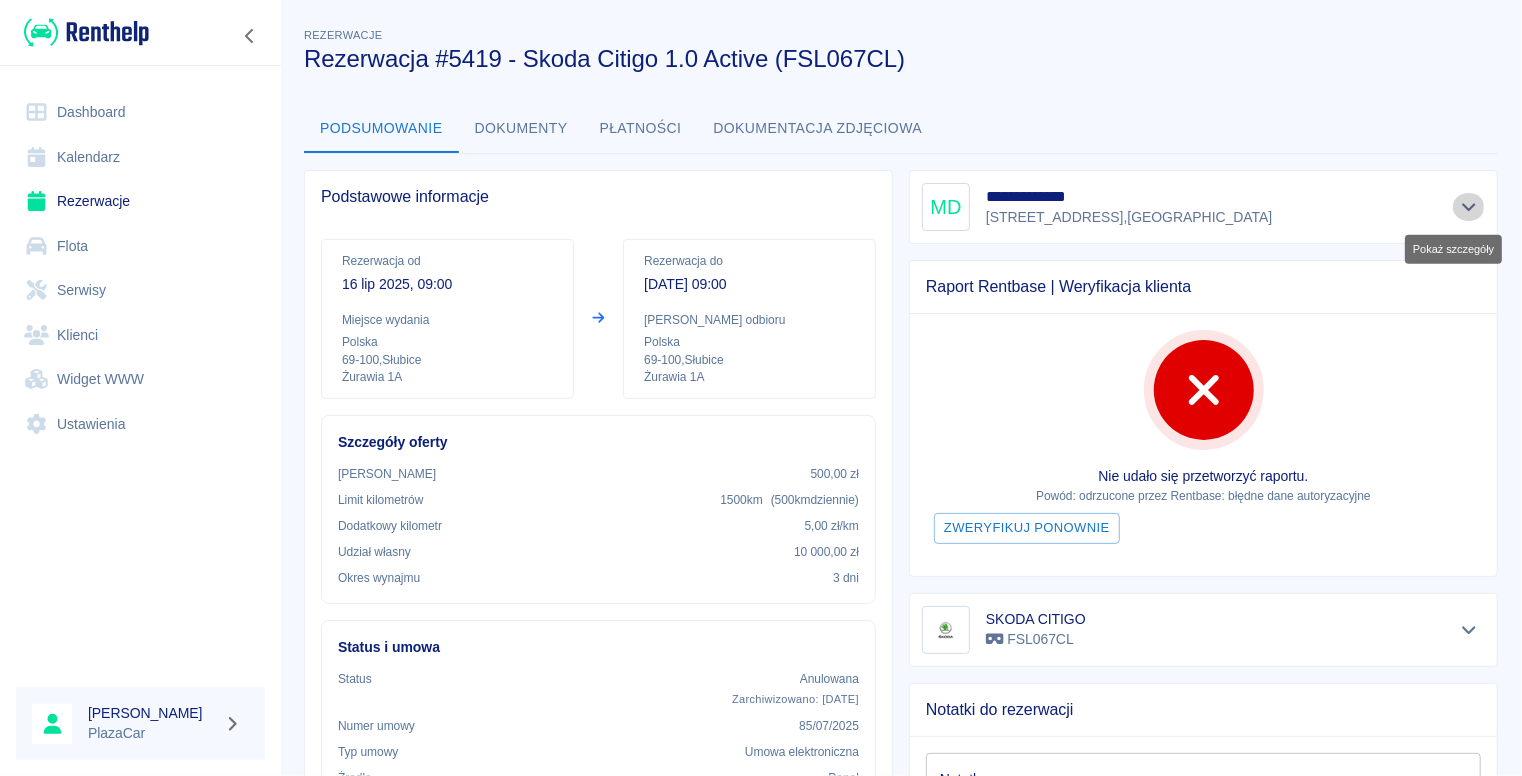 click 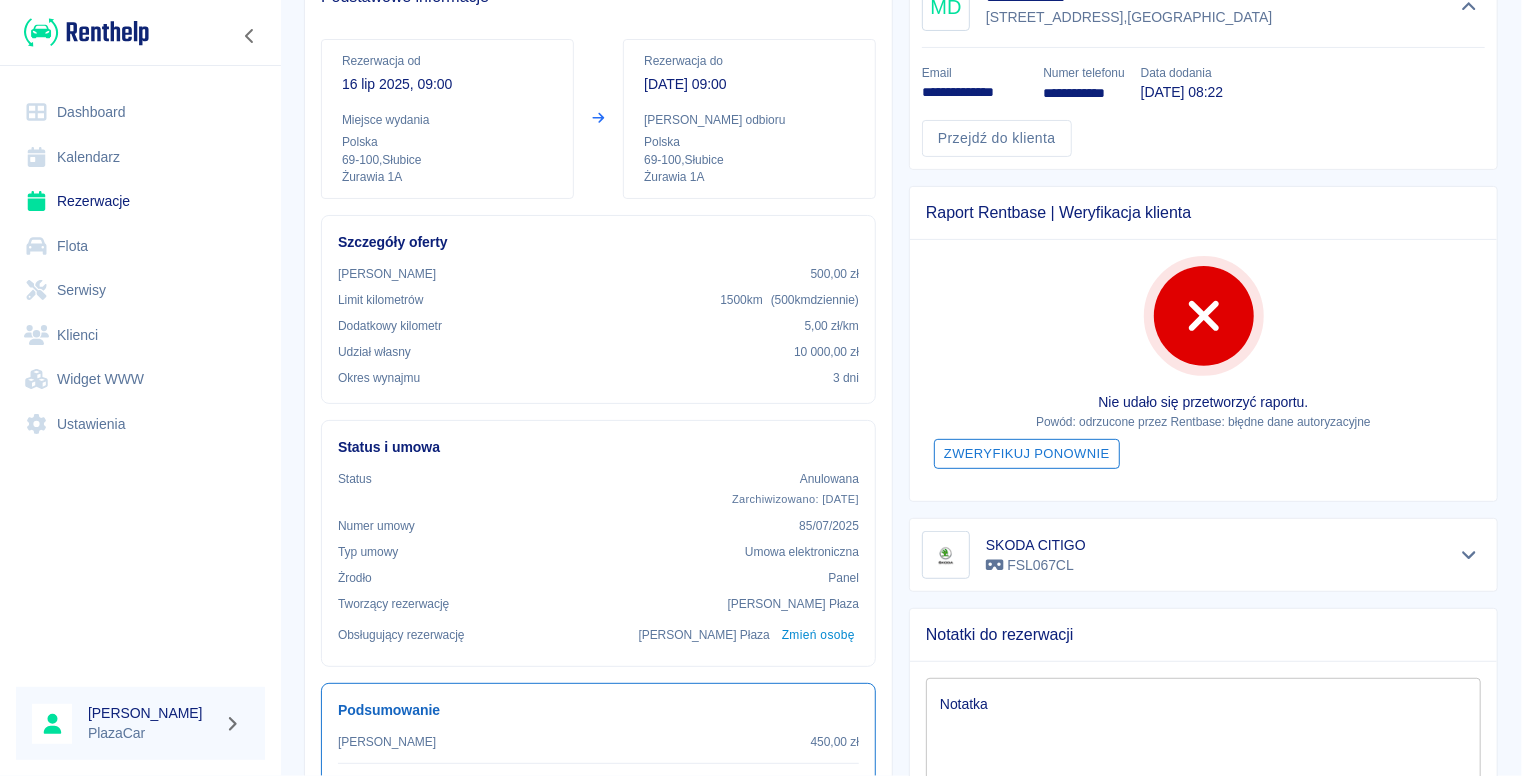 scroll, scrollTop: 0, scrollLeft: 0, axis: both 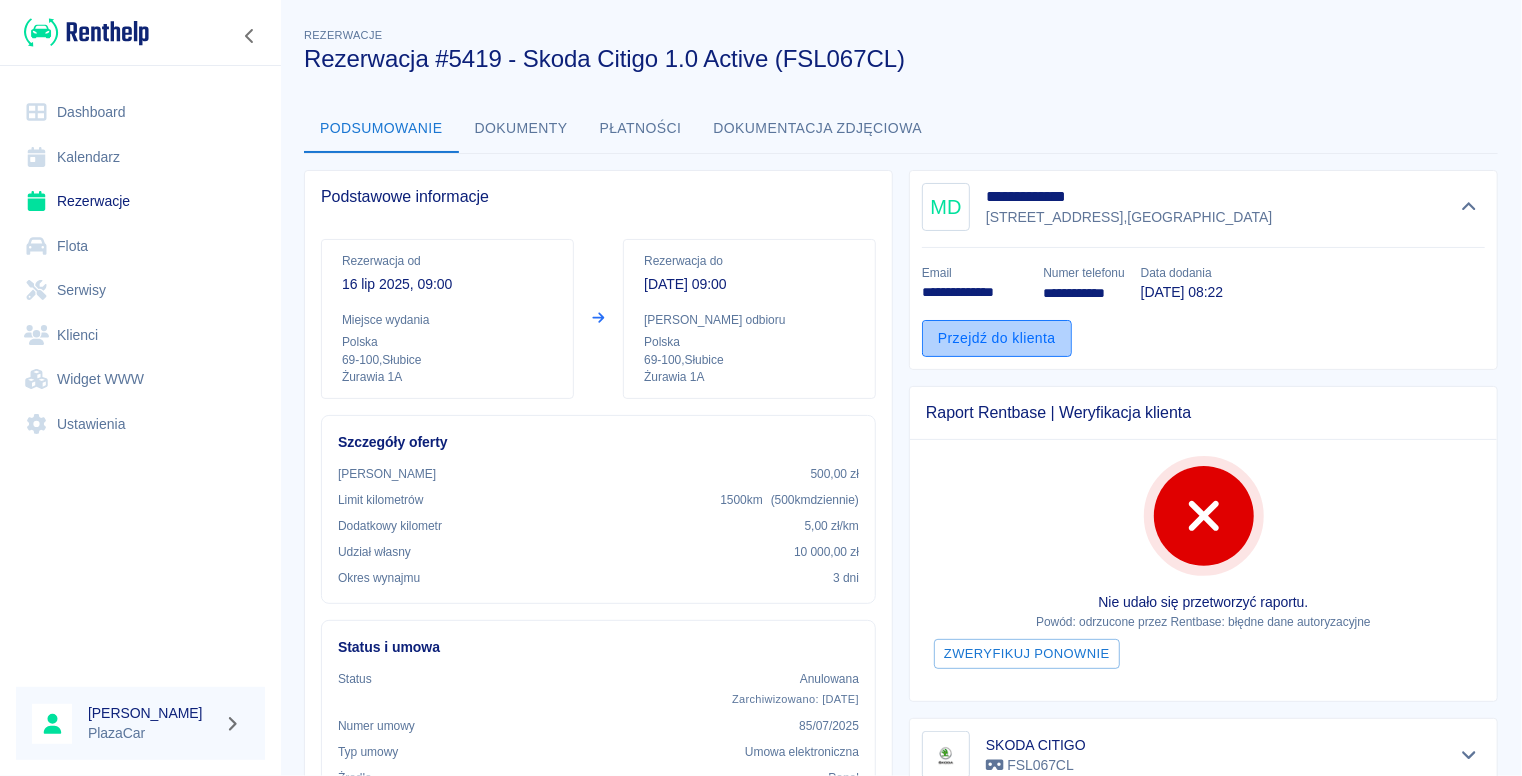 click on "Przejdź do klienta" at bounding box center (997, 338) 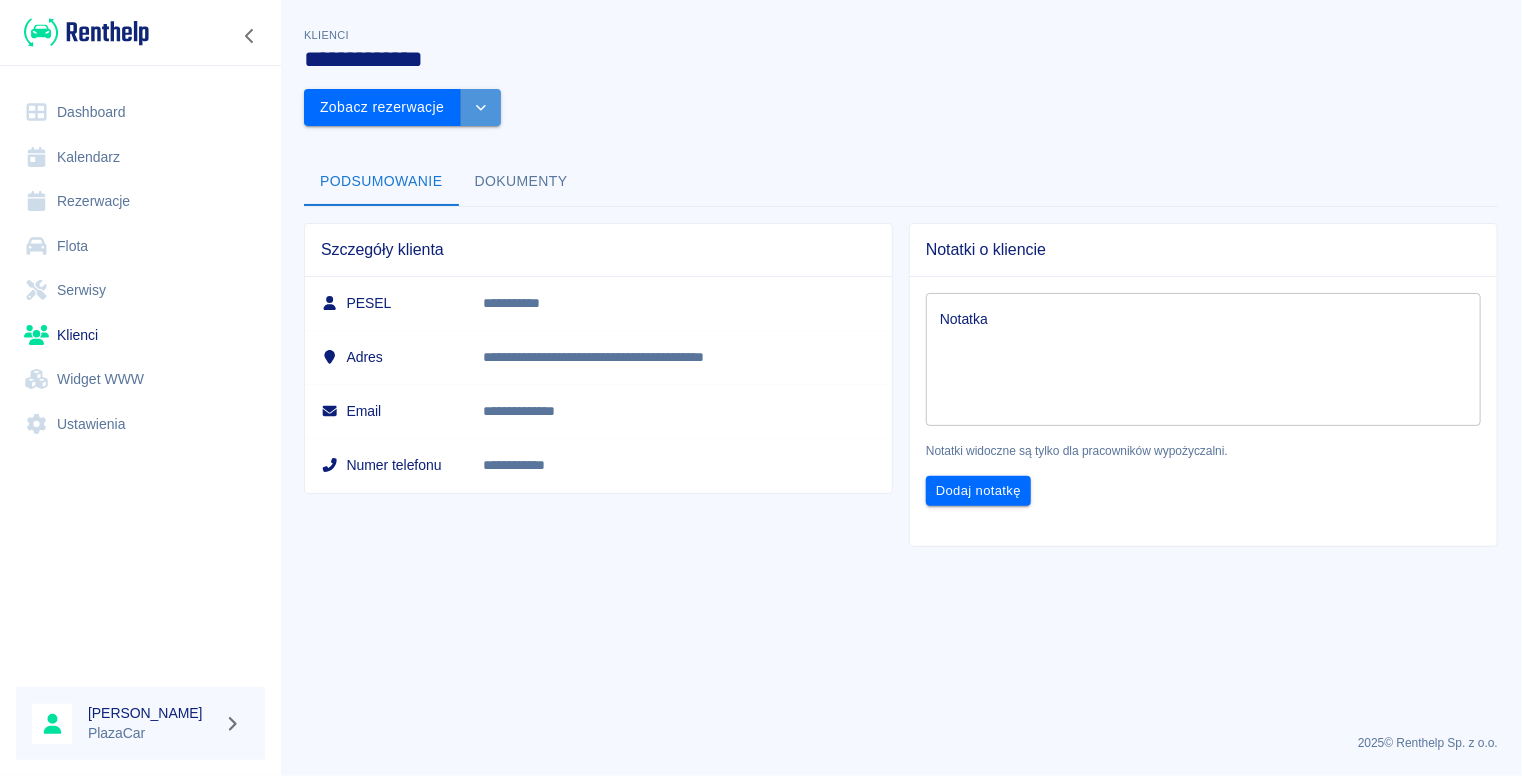 click 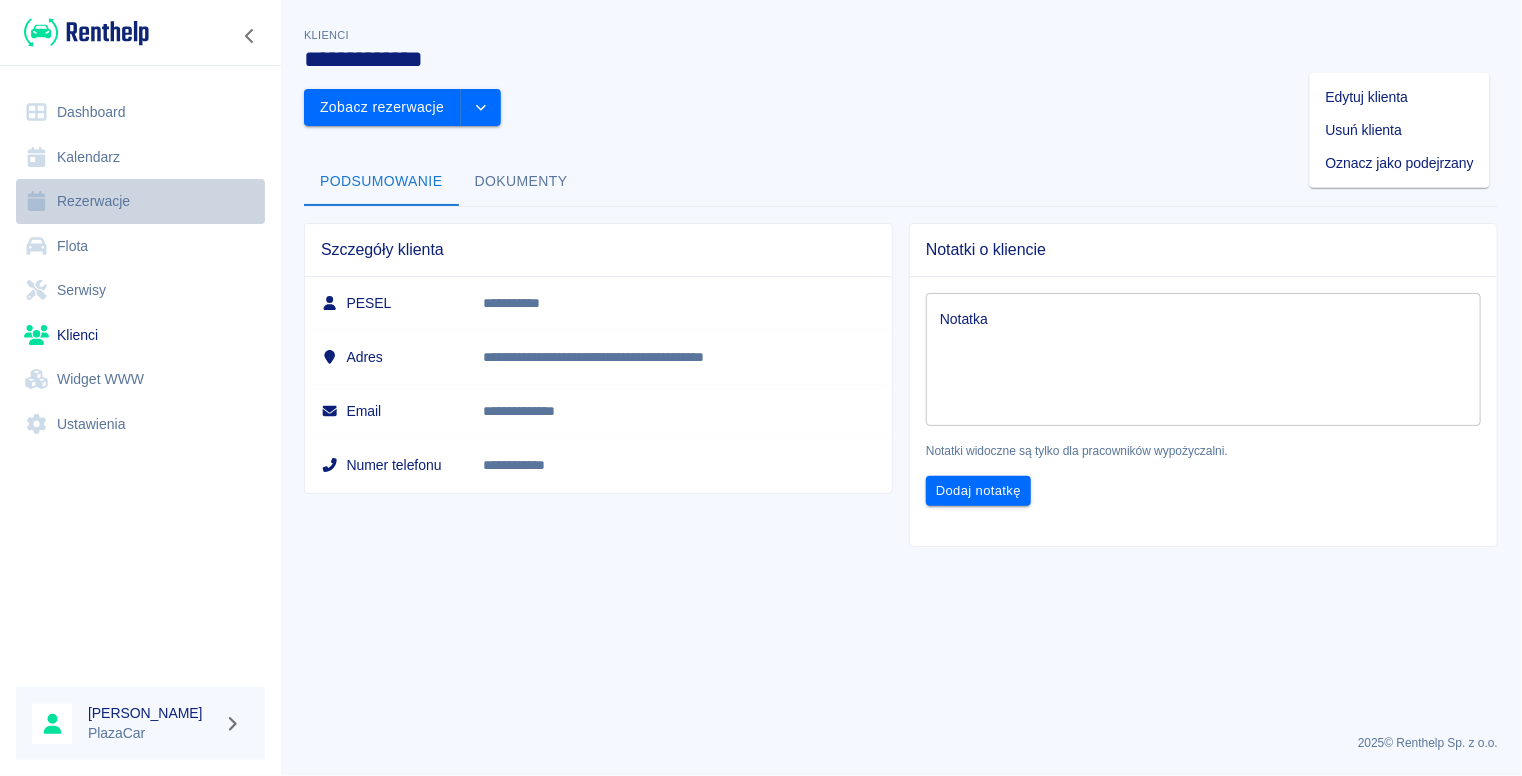 click on "Rezerwacje" at bounding box center (140, 201) 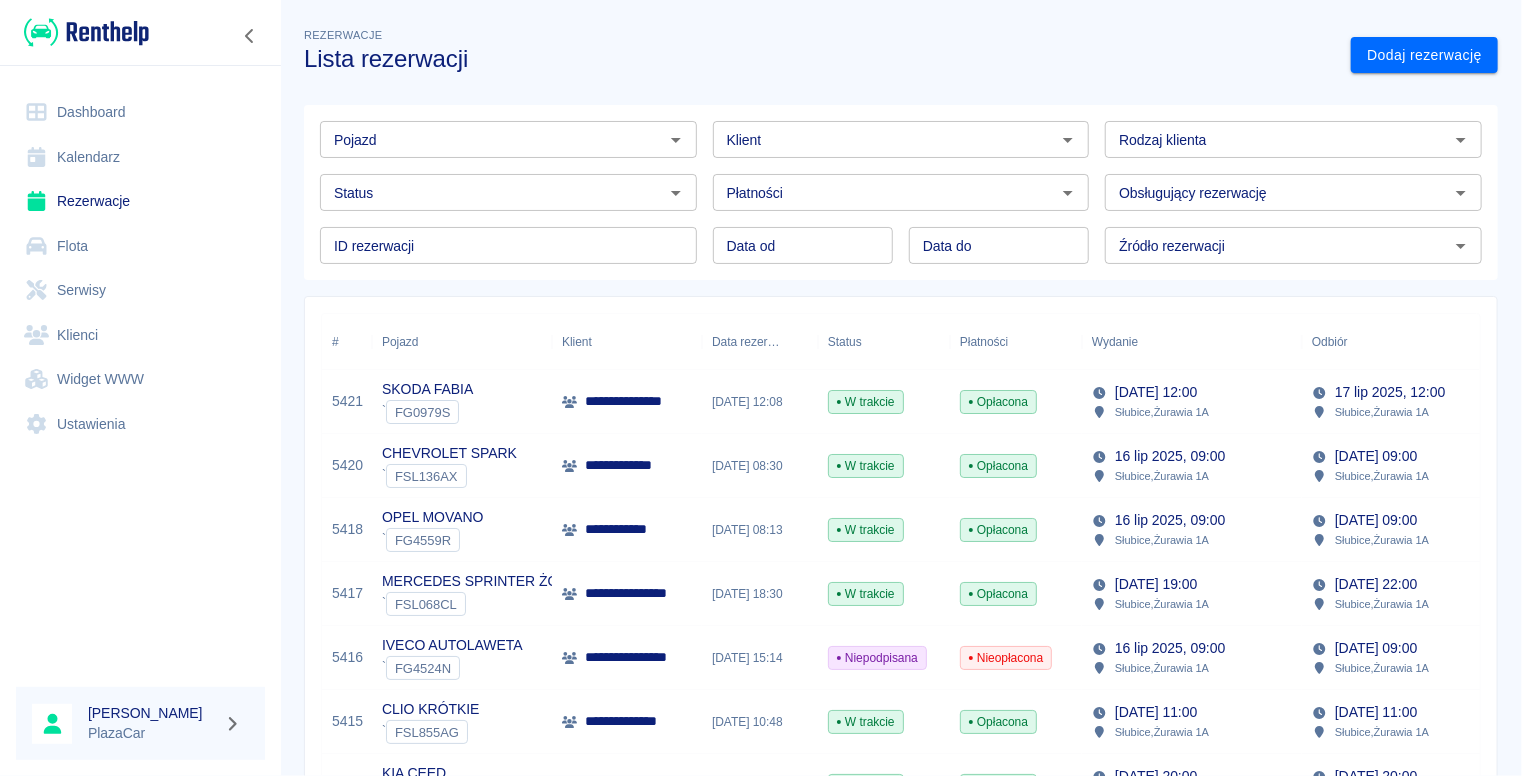 click on "SKODA FABIA ` FG0979S" at bounding box center [462, 402] 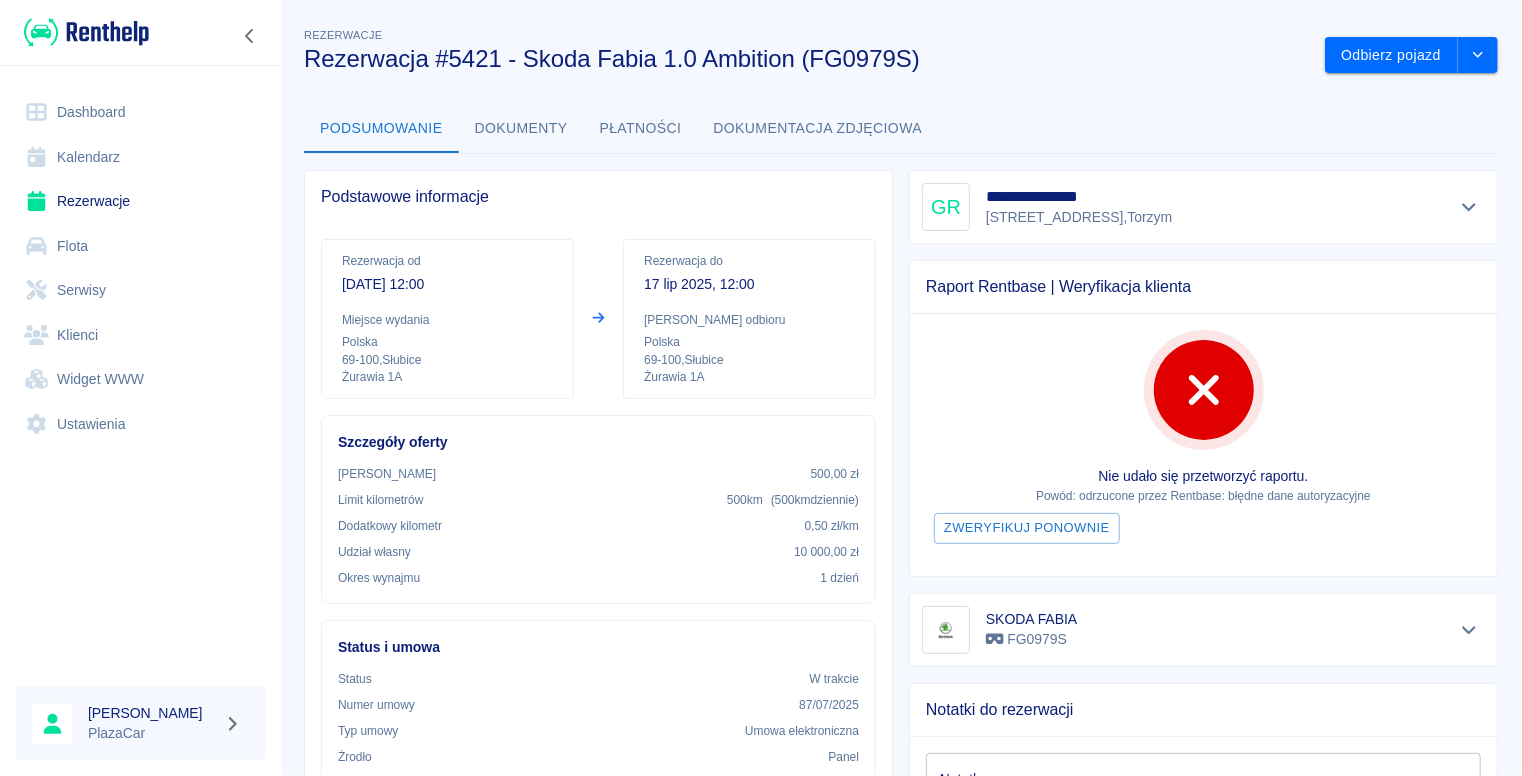 click on "Dashboard" at bounding box center (140, 112) 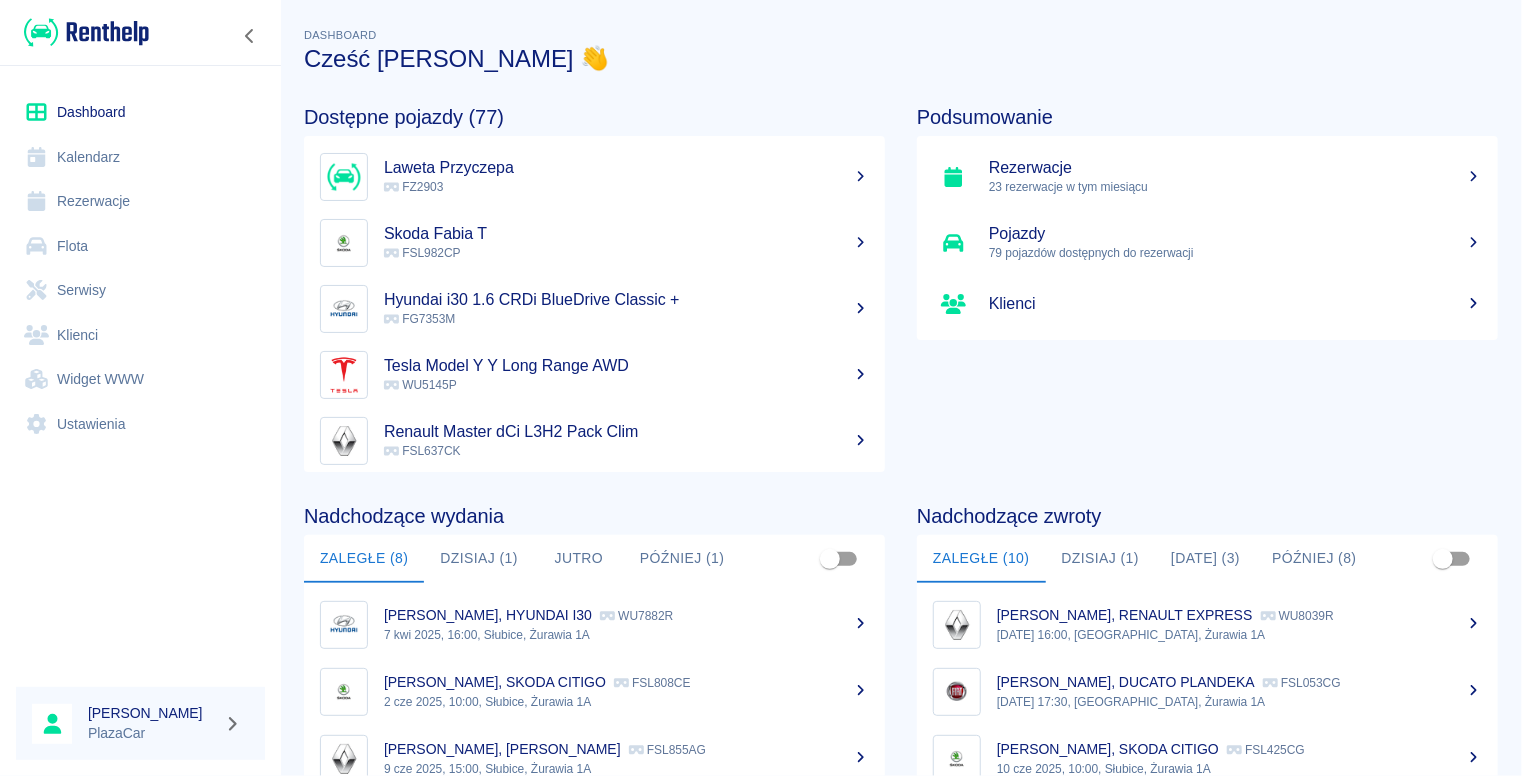click on "Rezerwacje" at bounding box center (140, 201) 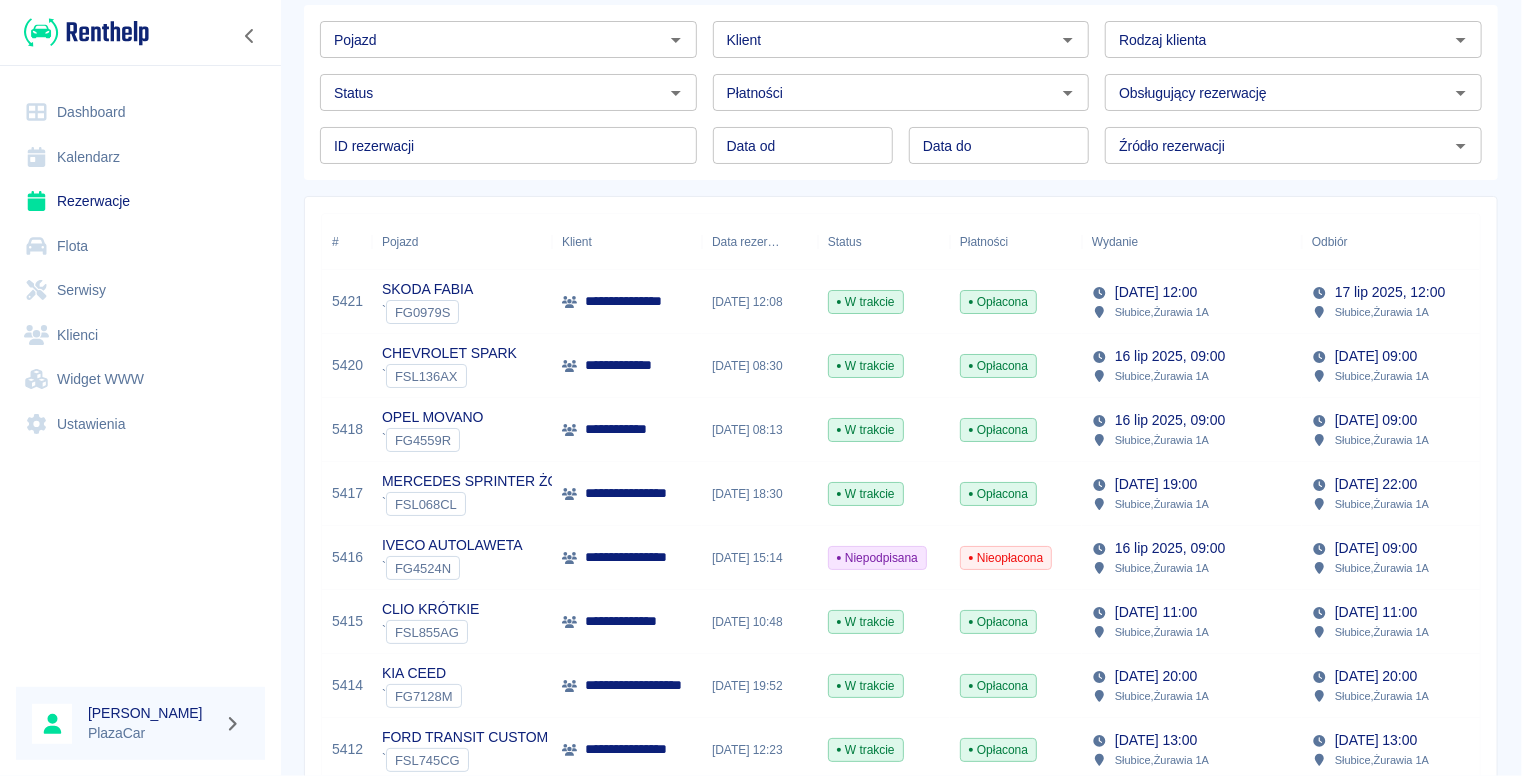 scroll, scrollTop: 200, scrollLeft: 0, axis: vertical 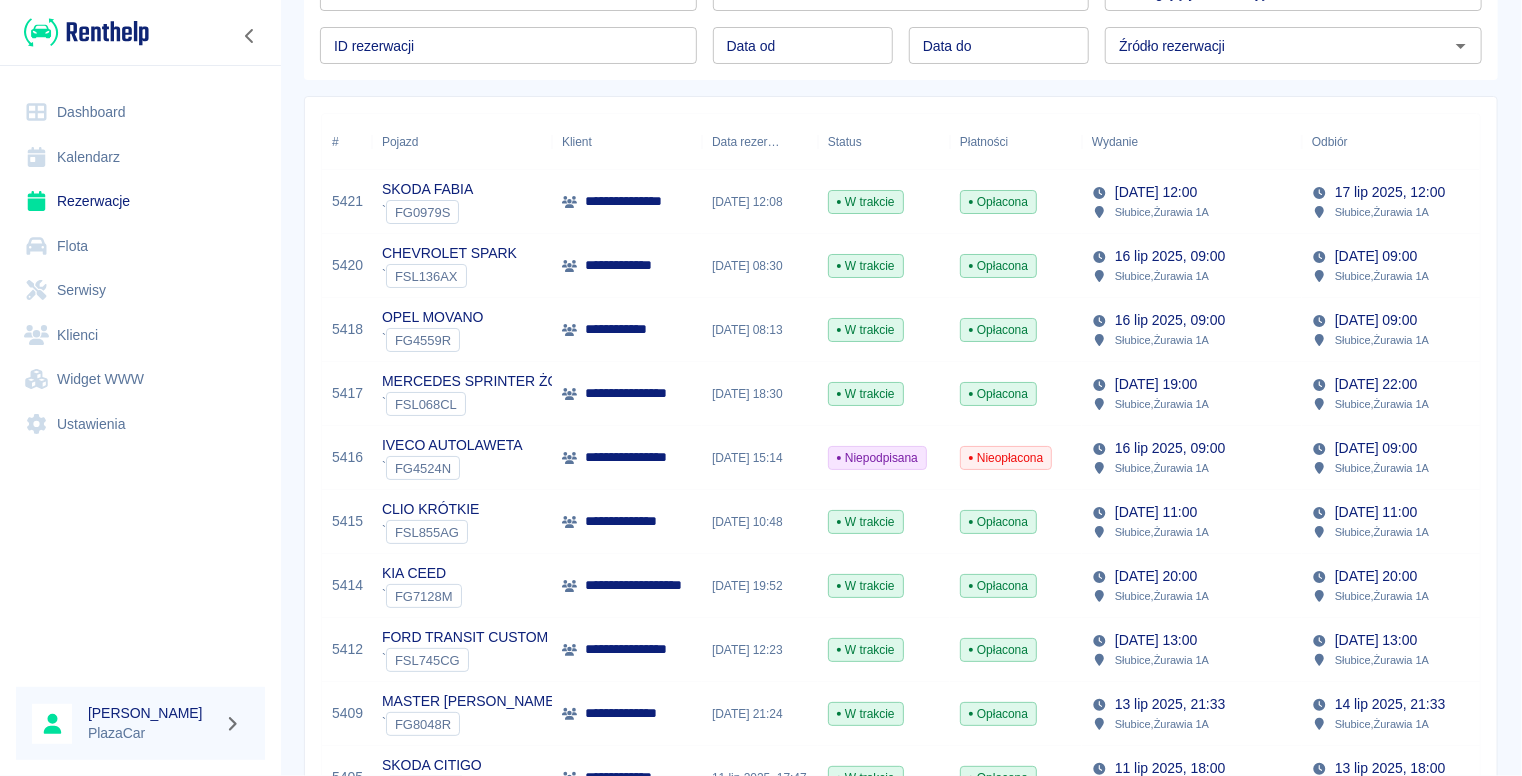click on "[DATE] 12:08" at bounding box center (760, 202) 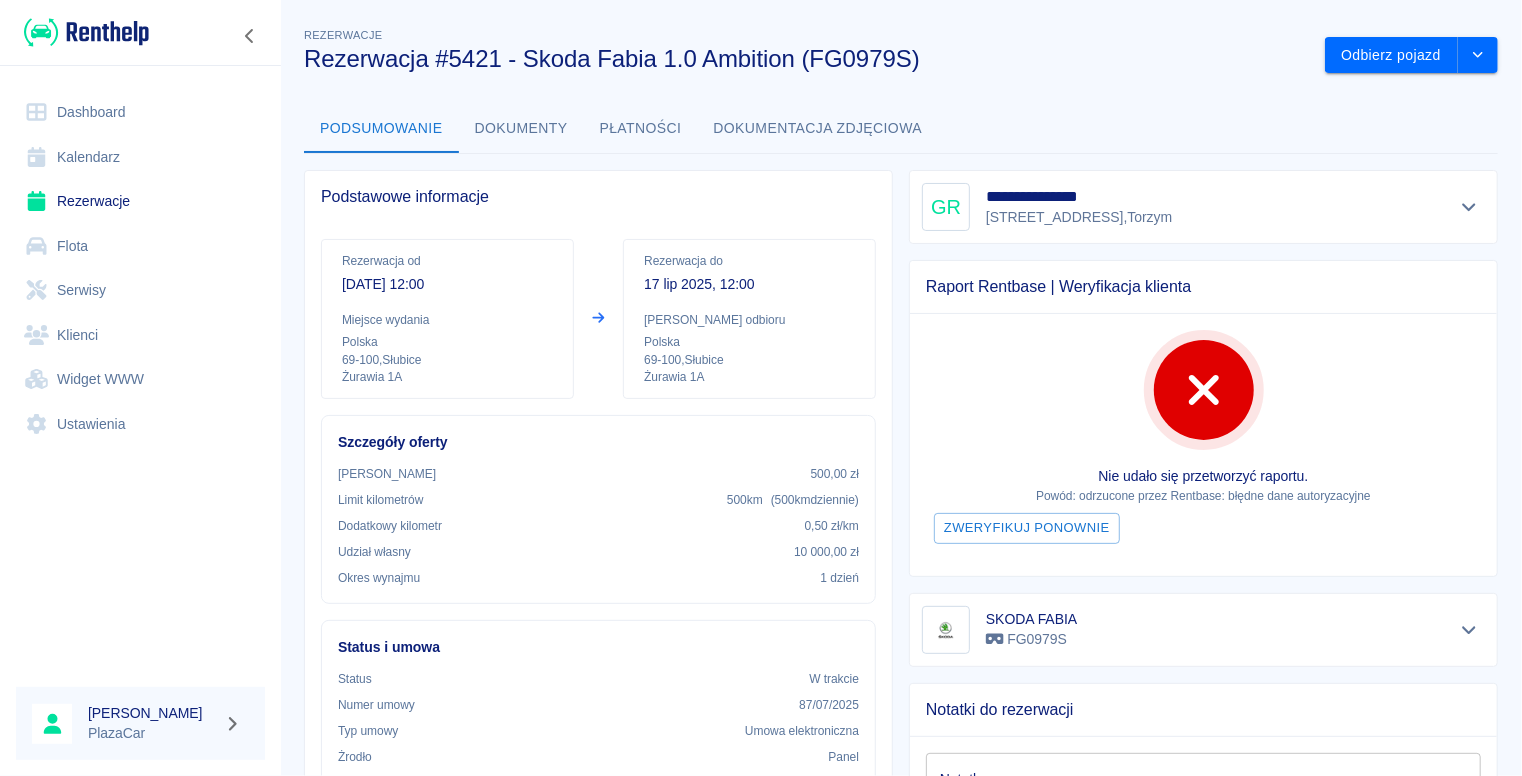 click on "Dokumenty" at bounding box center [521, 129] 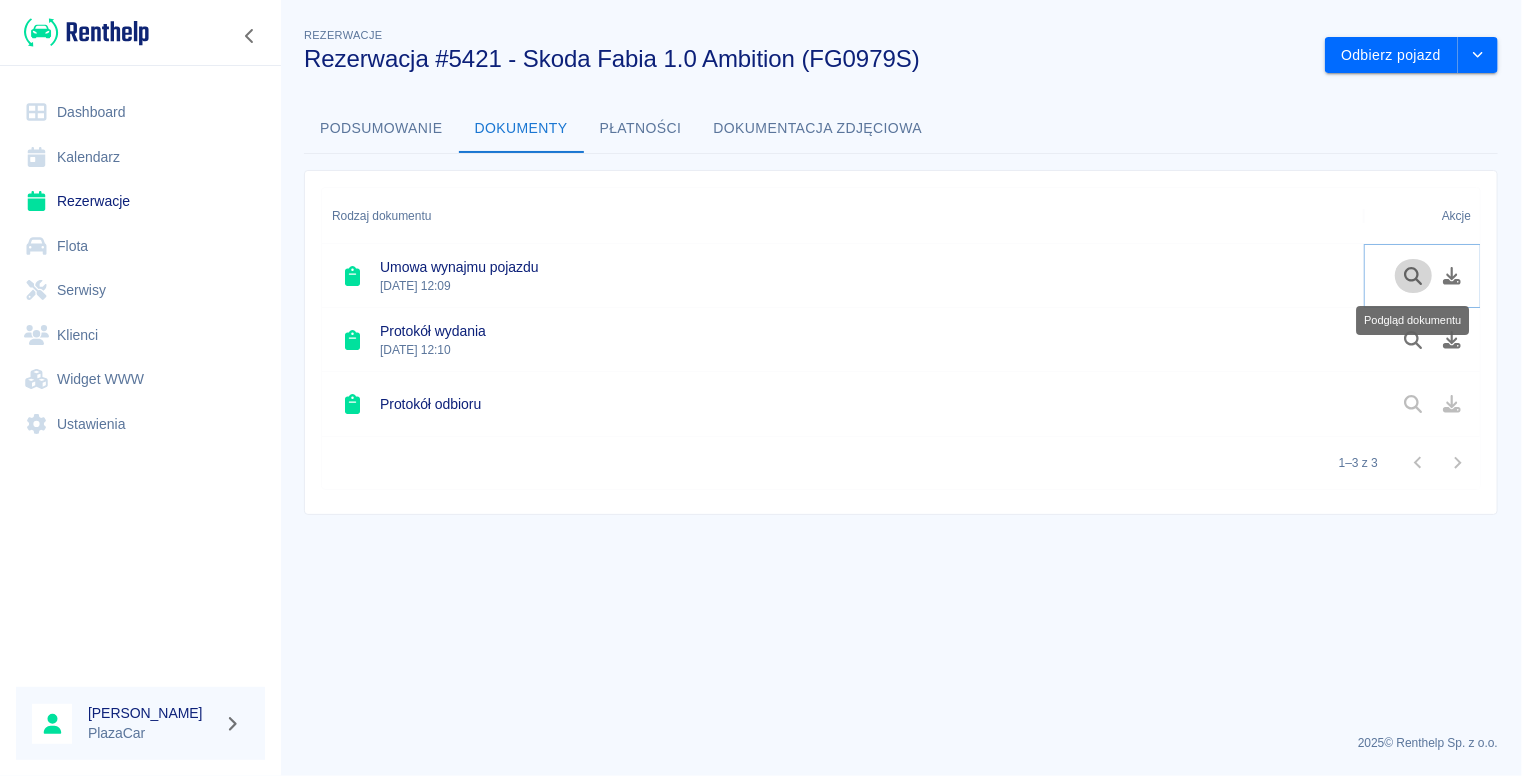 click 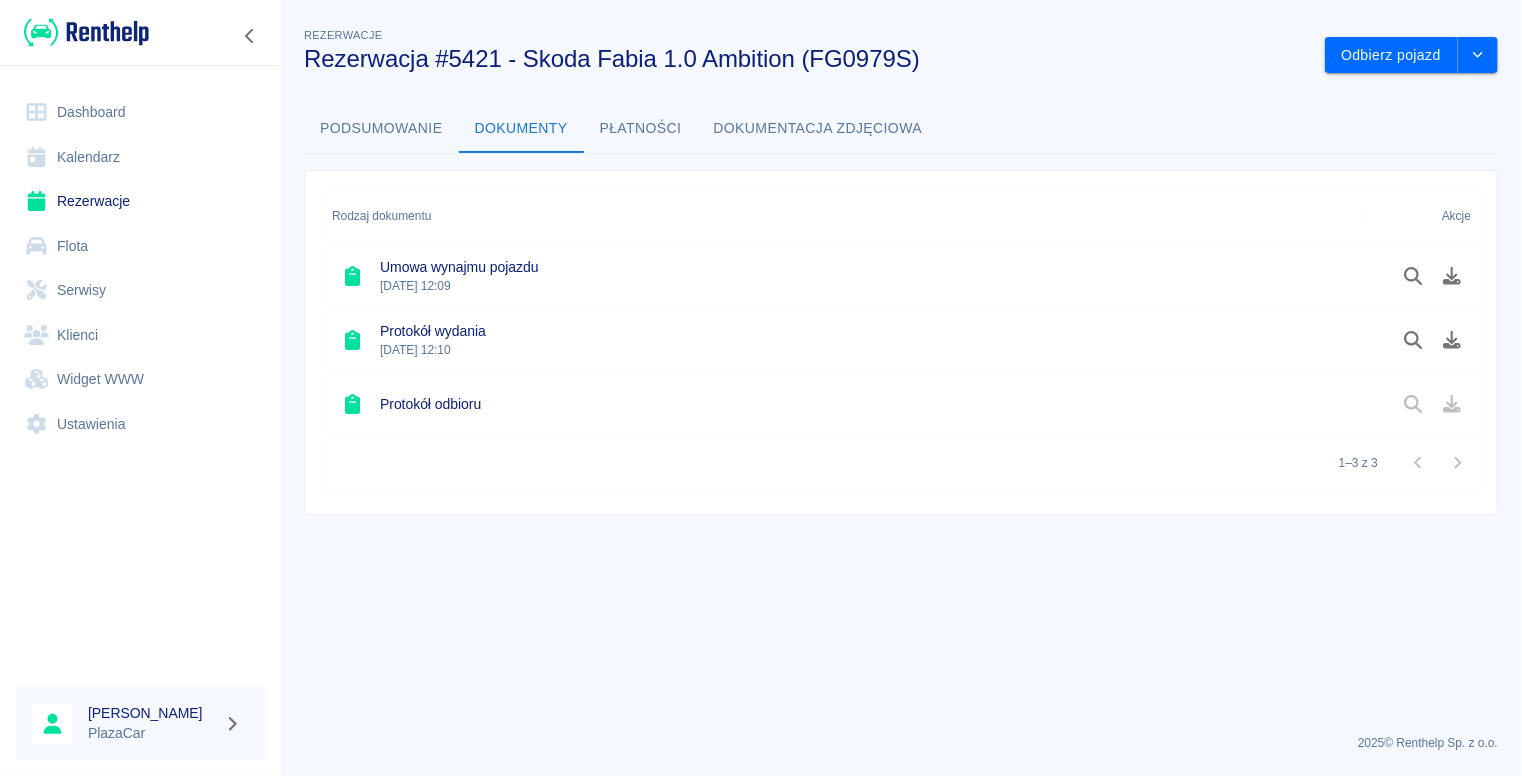 click on "Podsumowanie" at bounding box center [381, 129] 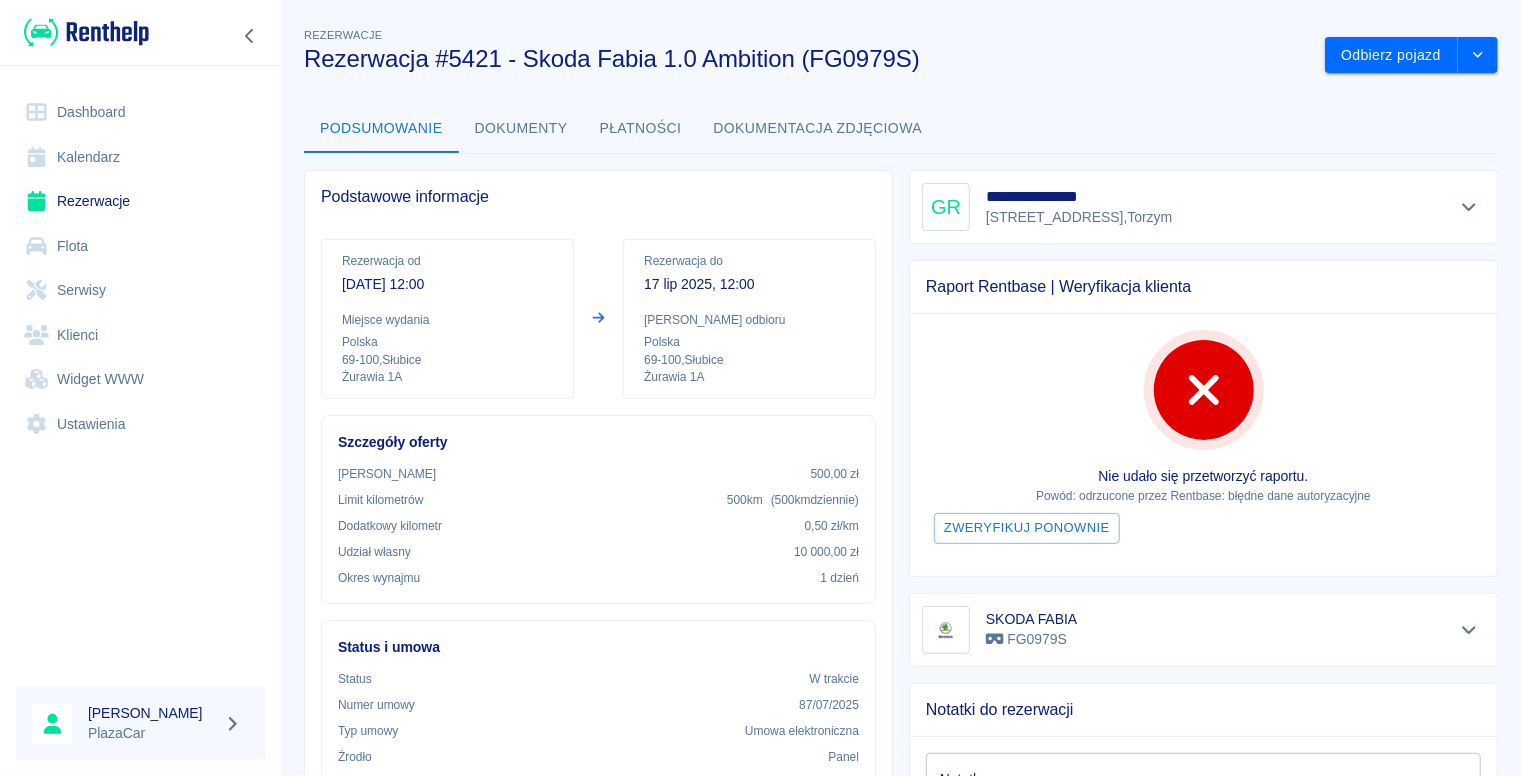 click on "Rezerwacje" at bounding box center [140, 201] 